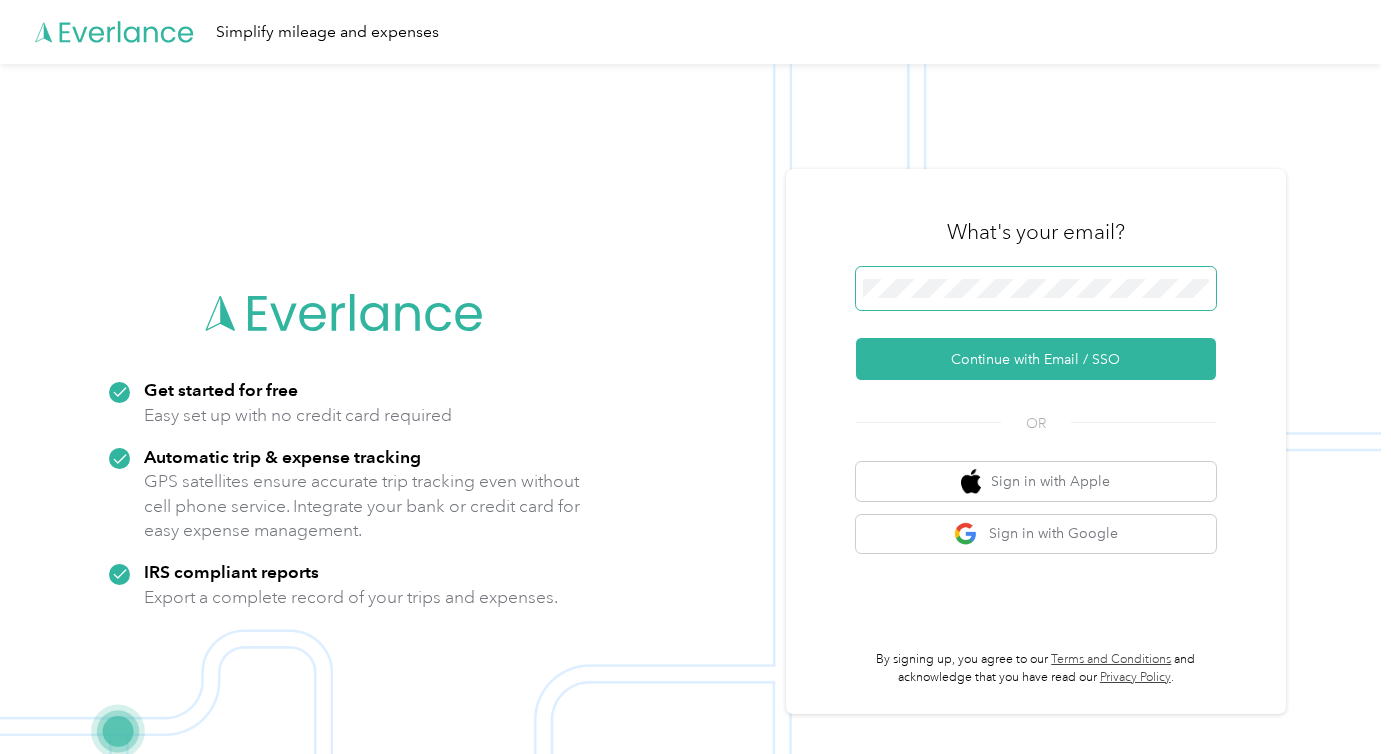 scroll, scrollTop: 0, scrollLeft: 0, axis: both 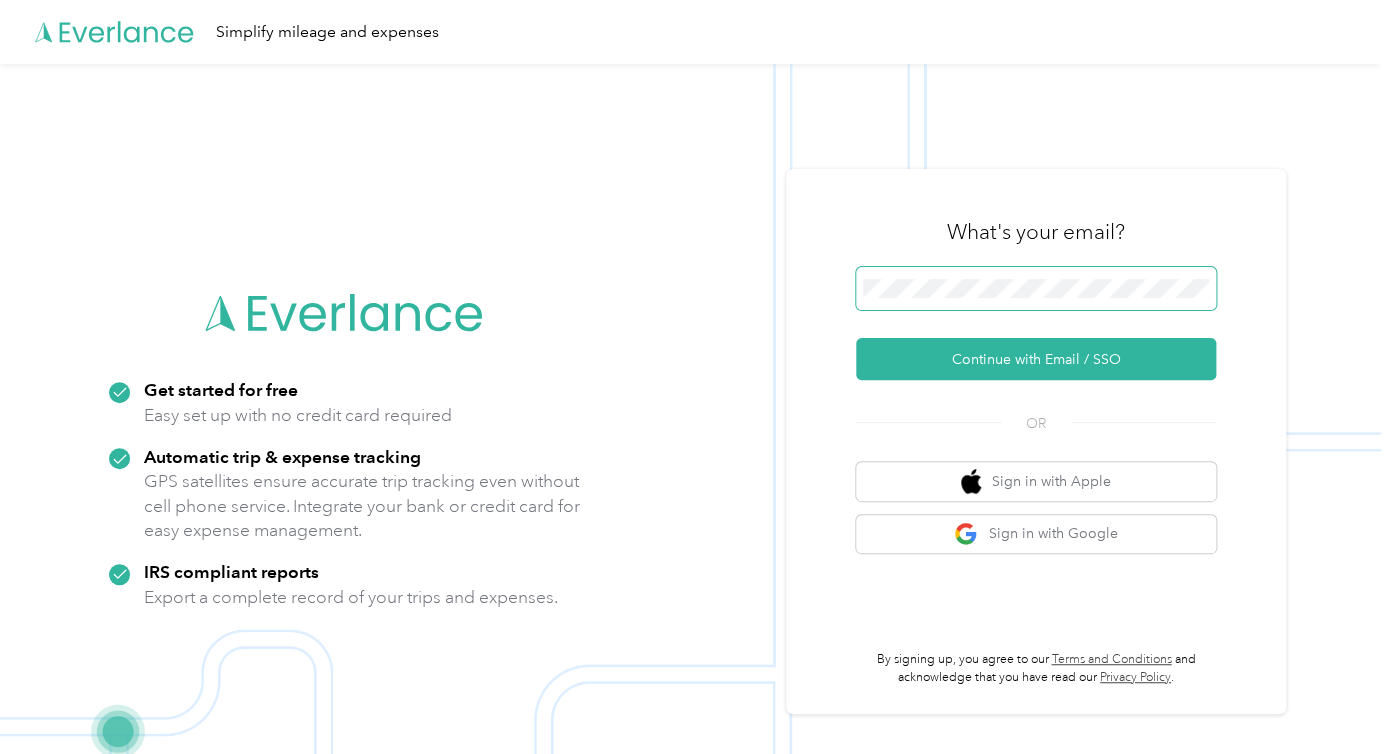 click at bounding box center (1036, 289) 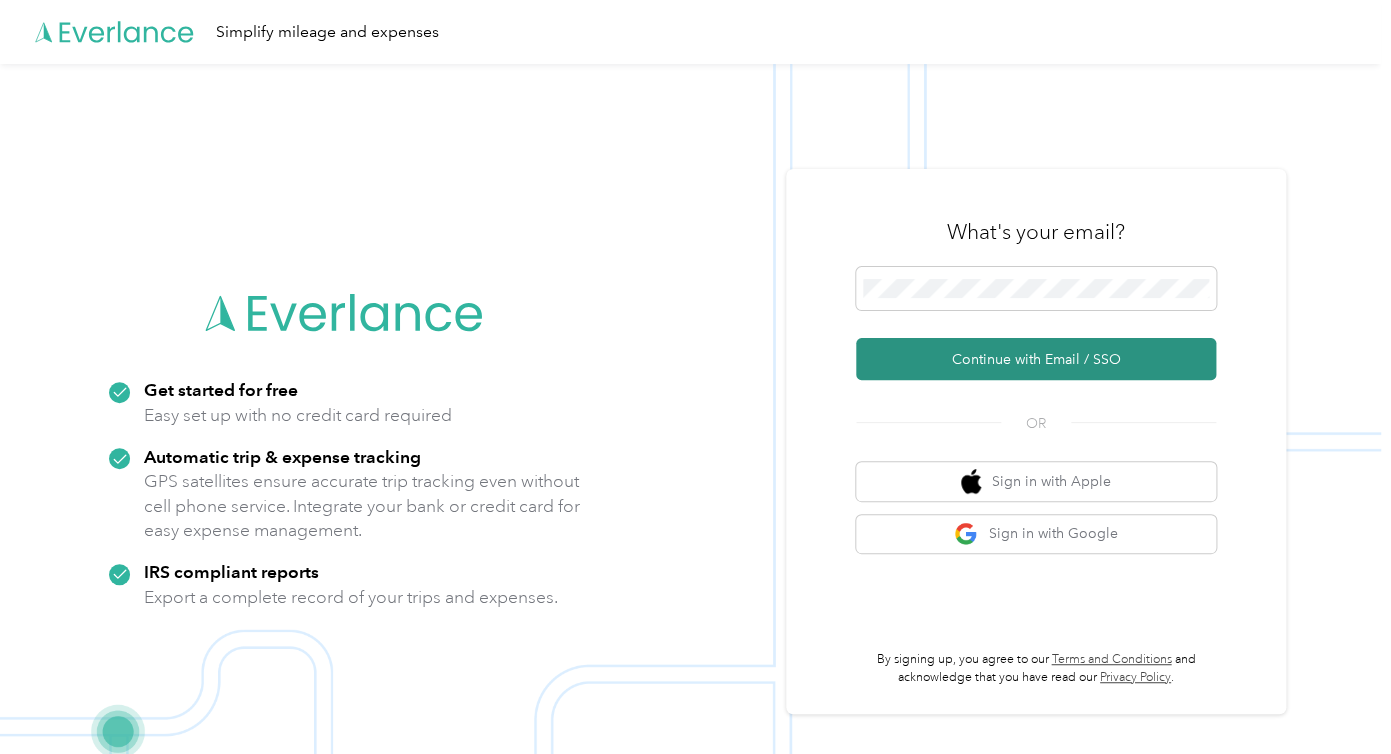 click on "Continue with Email / SSO" at bounding box center [1036, 359] 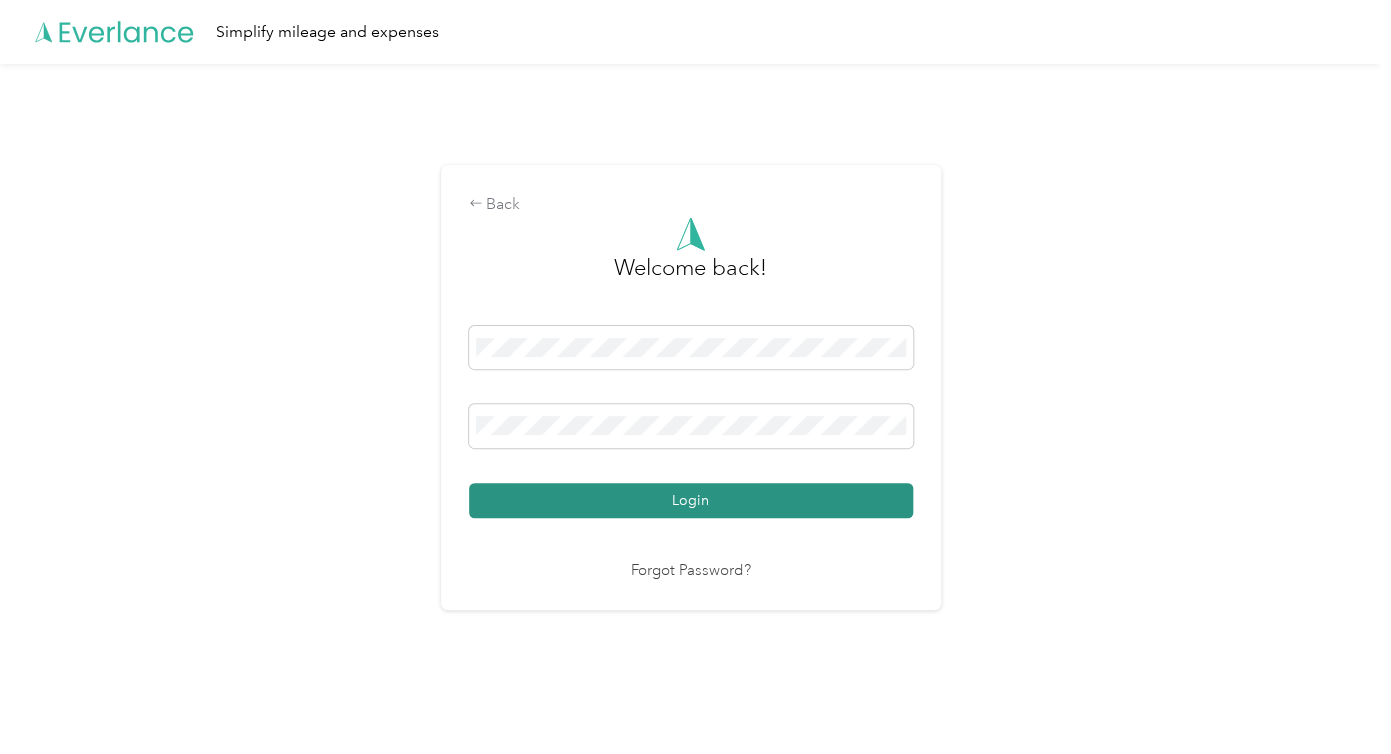 click on "Login" at bounding box center [691, 500] 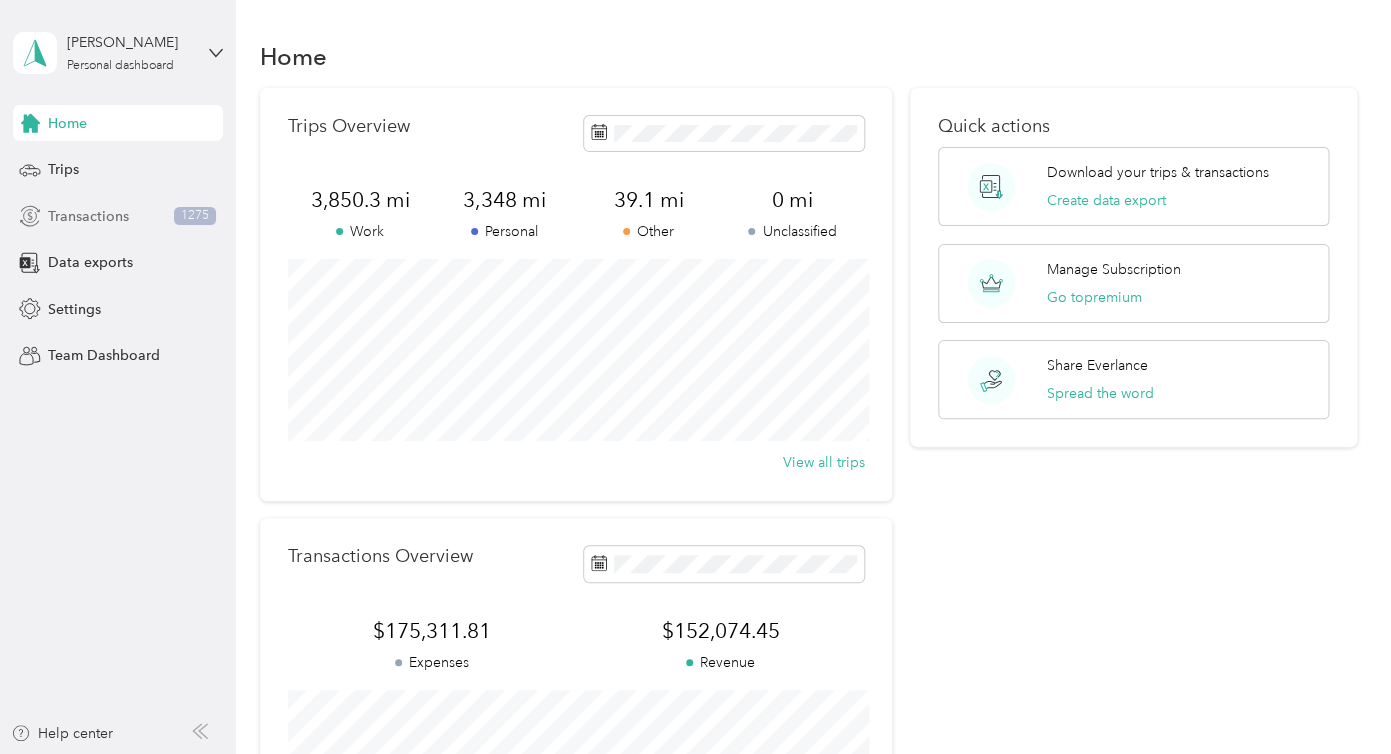 click on "Transactions" at bounding box center [88, 216] 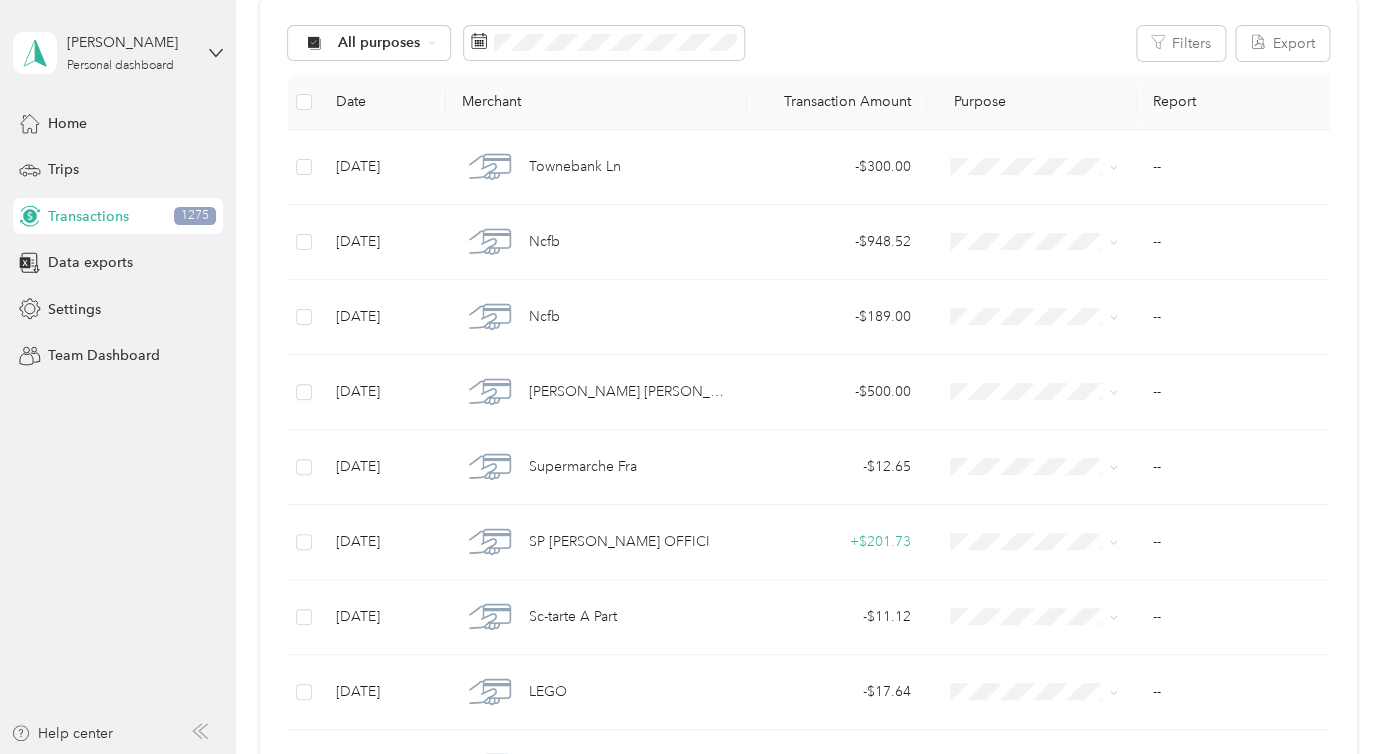 scroll, scrollTop: 0, scrollLeft: 0, axis: both 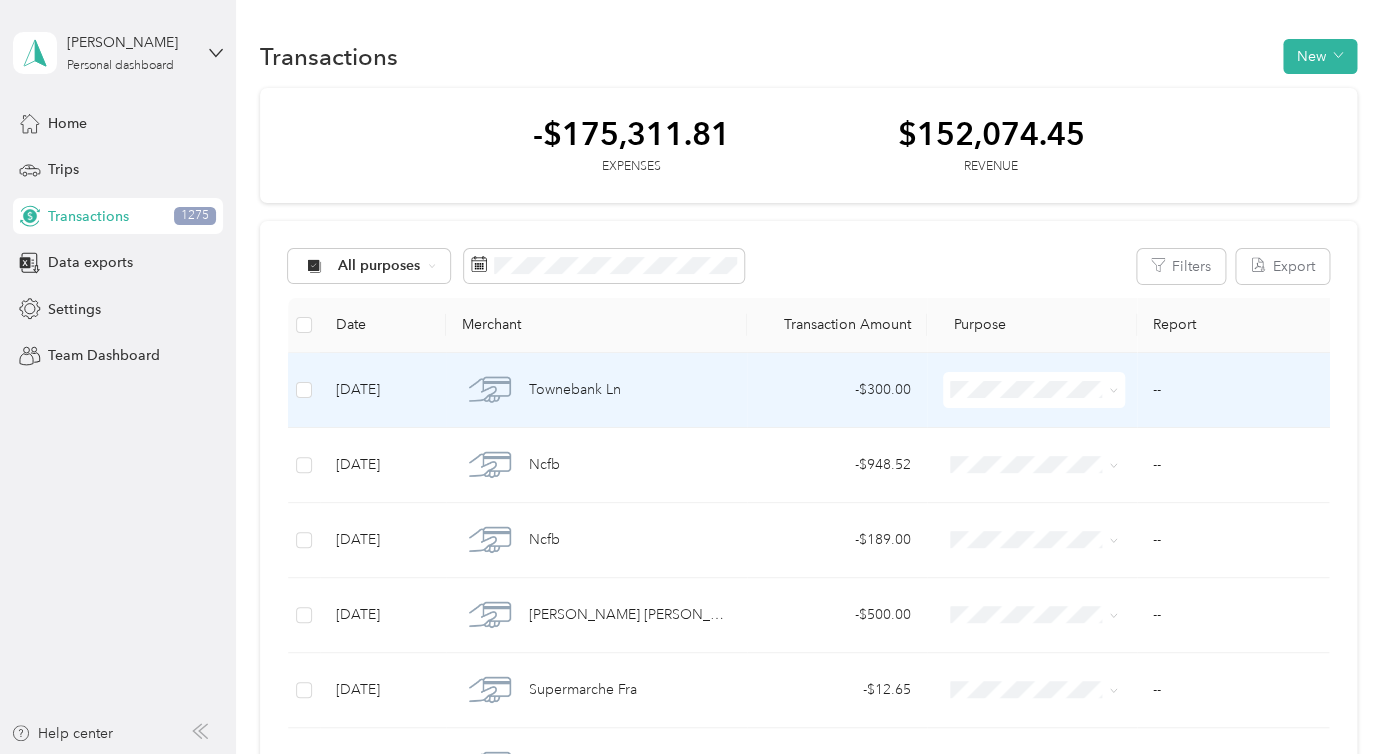 click at bounding box center [1034, 390] 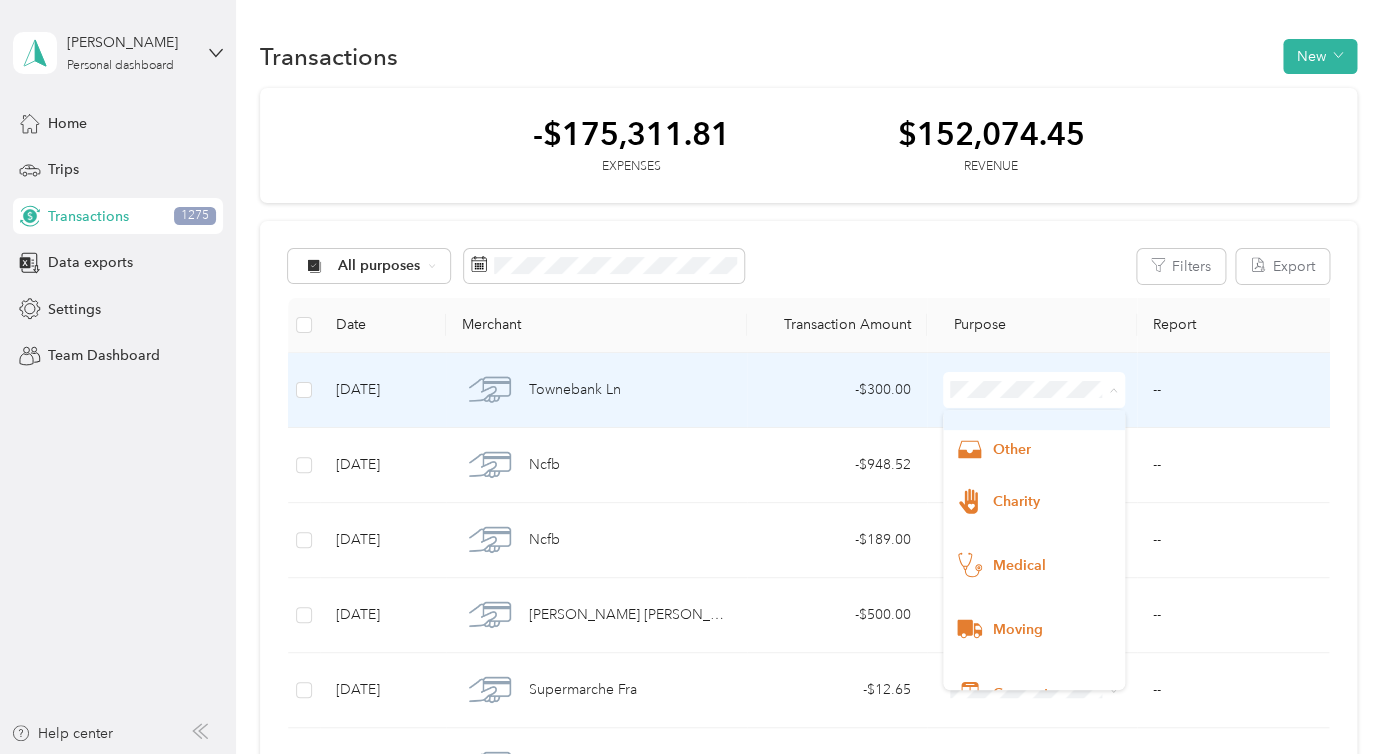scroll, scrollTop: 157, scrollLeft: 0, axis: vertical 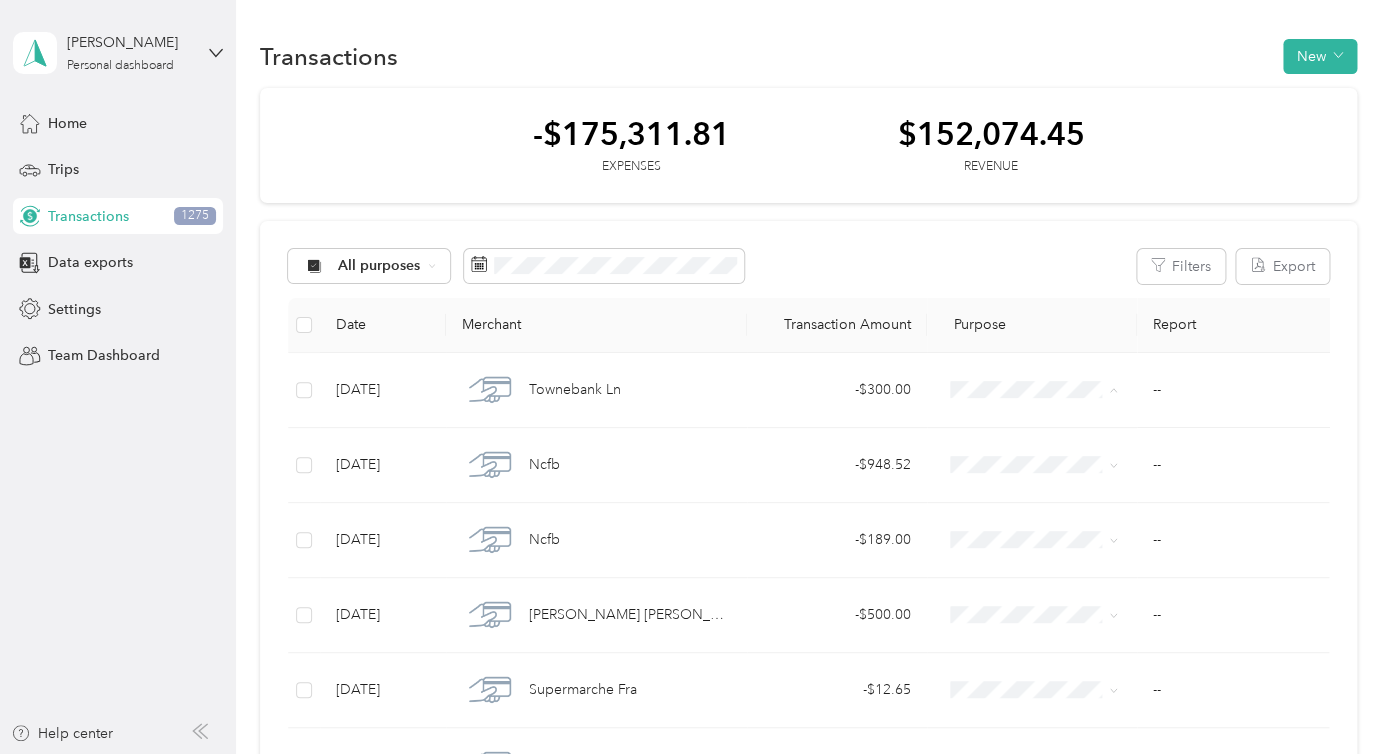 click on "All purposes Filters Export Date Merchant Transaction Amount Purpose Report             [DATE] Townebank Ln -  $300.00 -- [DATE] Ncfb -  $948.52 -- [DATE] Ncfb -  $189.00 -- [DATE] [PERSON_NAME] [PERSON_NAME] COLLECTION 000300011147027 WEB ID: 0124085260 -  $500.00 -- [DATE] Supermarche Fra -  $12.65 -- [DATE] SP [PERSON_NAME] OFFICI +  $201.73 -- [DATE] Sc-tarte A Part -  $11.12 -- [DATE] LEGO -  $17.64 -- [DATE] La Carotte [PERSON_NAME] -  $39.15 -- [DATE] Inter Gavioter -  $2.35 -- [DATE] Gate Gourmet He -  $4.36 -- [DATE] Franprix -  $9.41 -- [DATE] Europe Tourisme -  $132.96 -- [DATE] Etoile -  $110.72 -- [DATE] Bistro Des Lettres -  $138.84 -- [DATE] Bojo -  $338.55 -- [DATE] [GEOGRAPHIC_DATA] -  $9.43 -- [DATE] Sbb [GEOGRAPHIC_DATA] Hb Wc -  $1.89 -- [DATE] Confiserie Sprungli Ag V6 -  $73.13 -- [DATE] Buffet Express -  $20.93 -- [DATE] Sbb [GEOGRAPHIC_DATA] Hb Wc -  $1.89 -- [DATE] Rapido -  $6.32 -- [DATE] -  $26.53" at bounding box center [808, 1265] 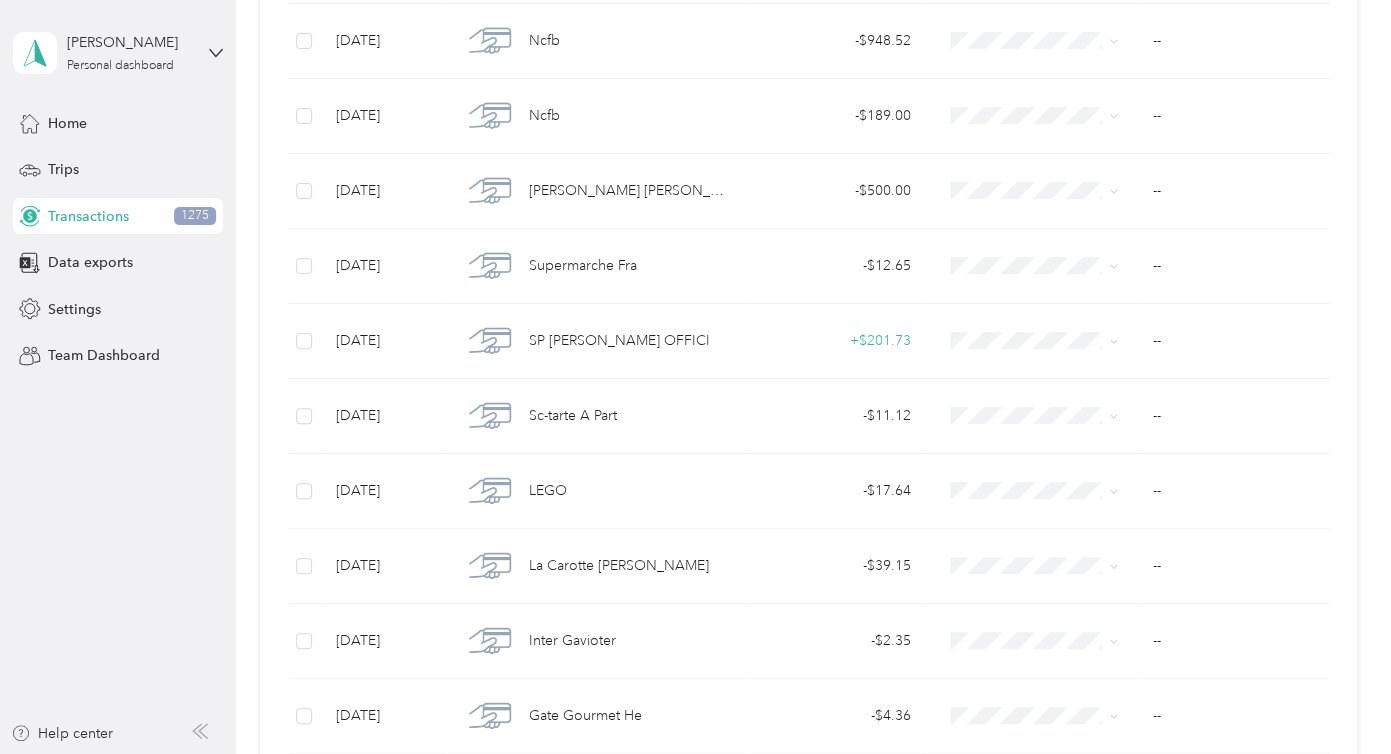 scroll, scrollTop: 0, scrollLeft: 0, axis: both 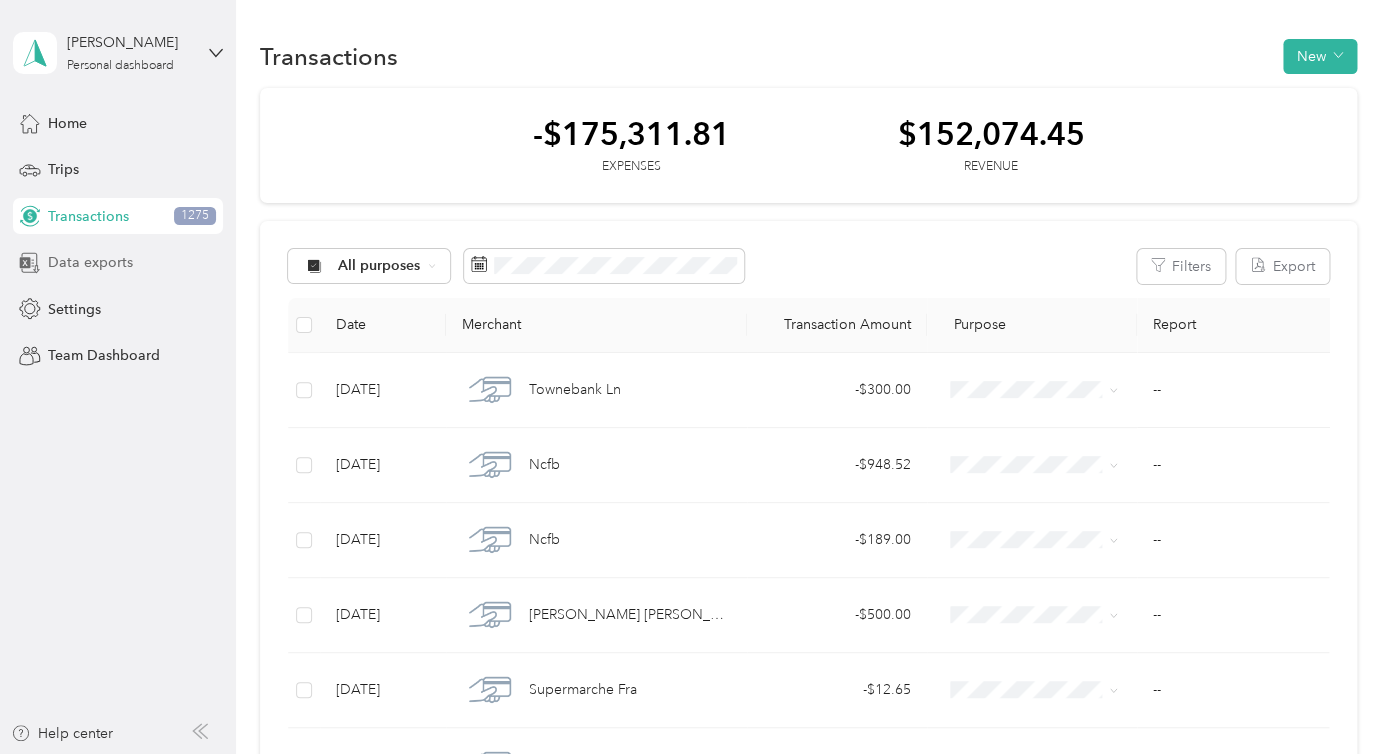 click on "Data exports" at bounding box center (90, 262) 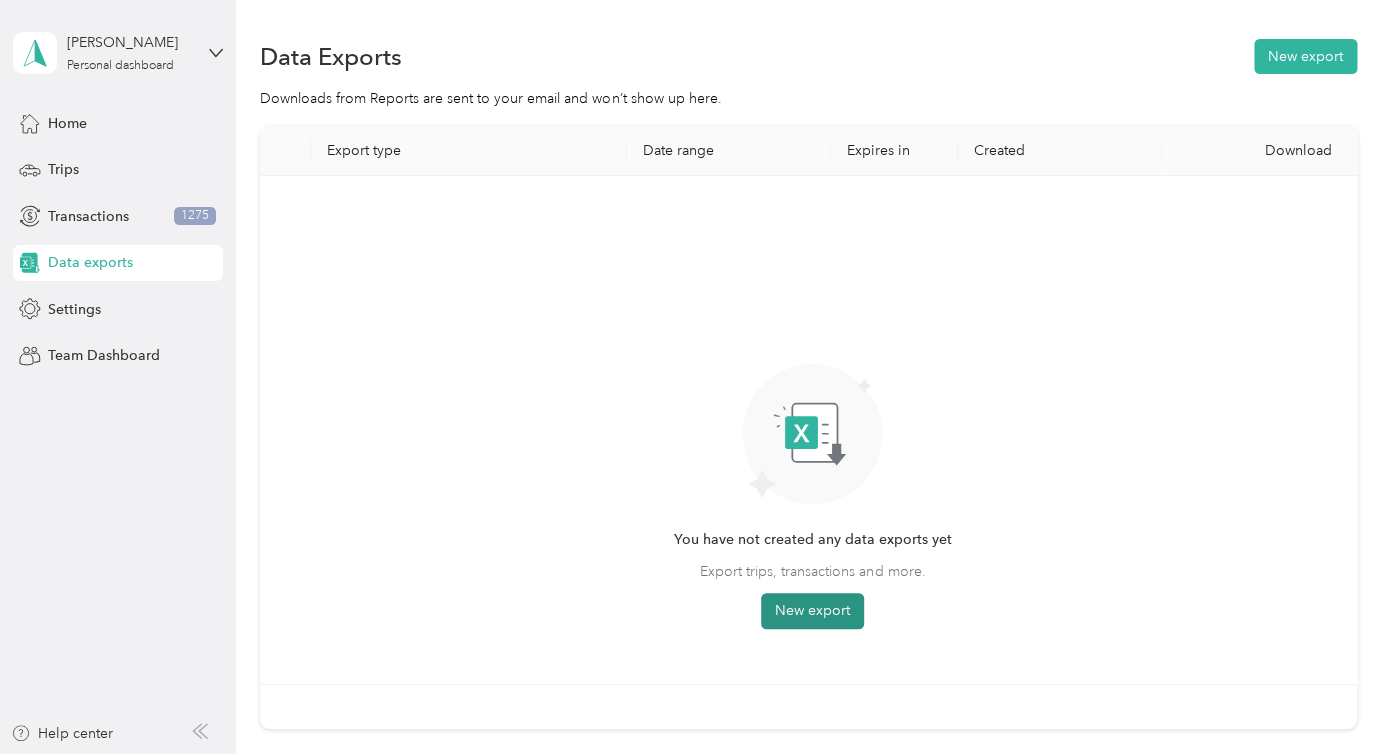 click on "New export" at bounding box center (812, 611) 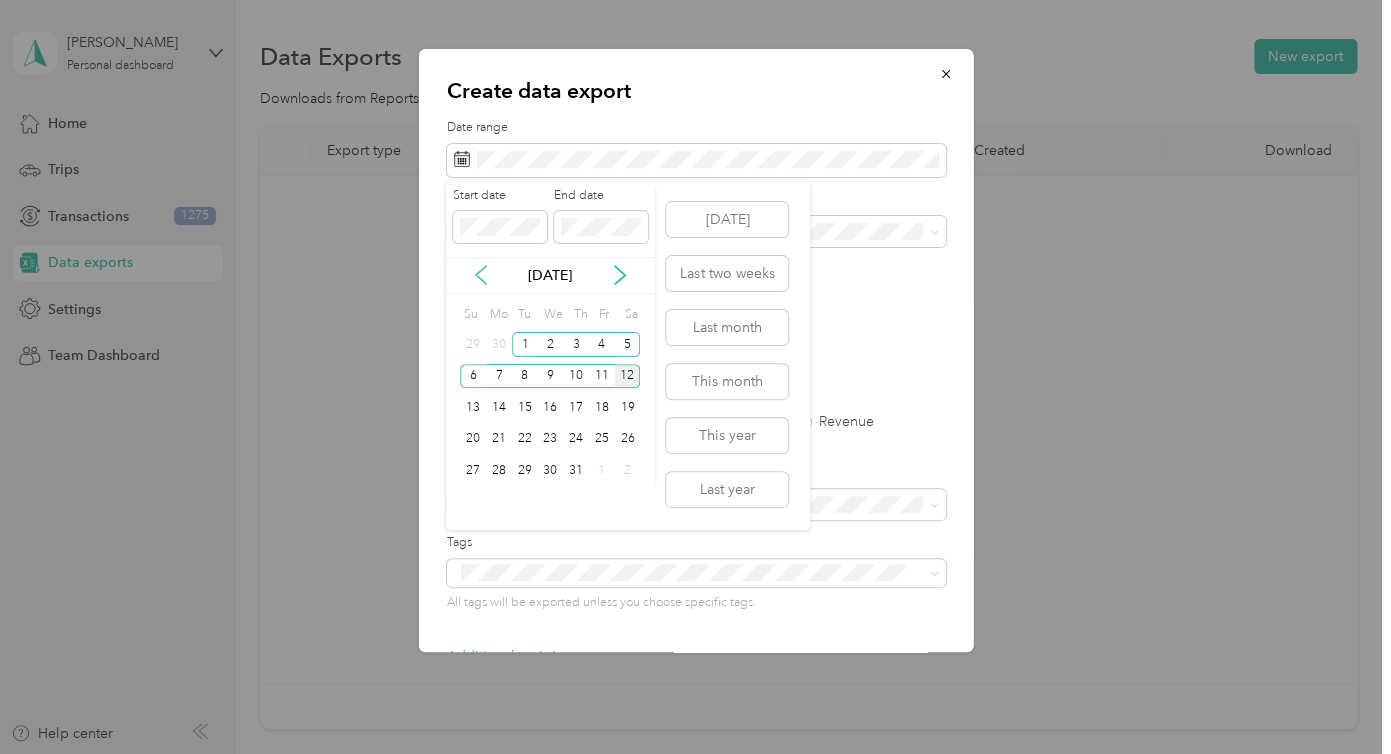 click 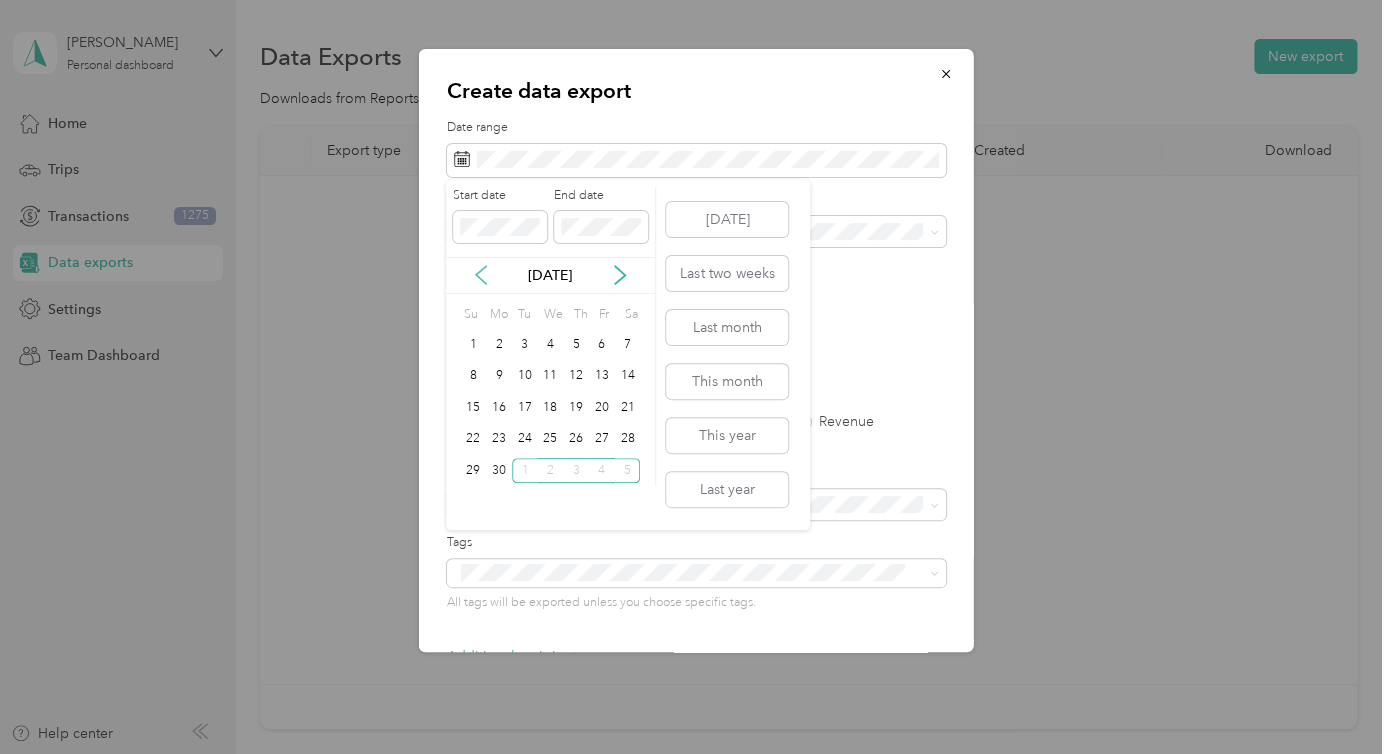 click 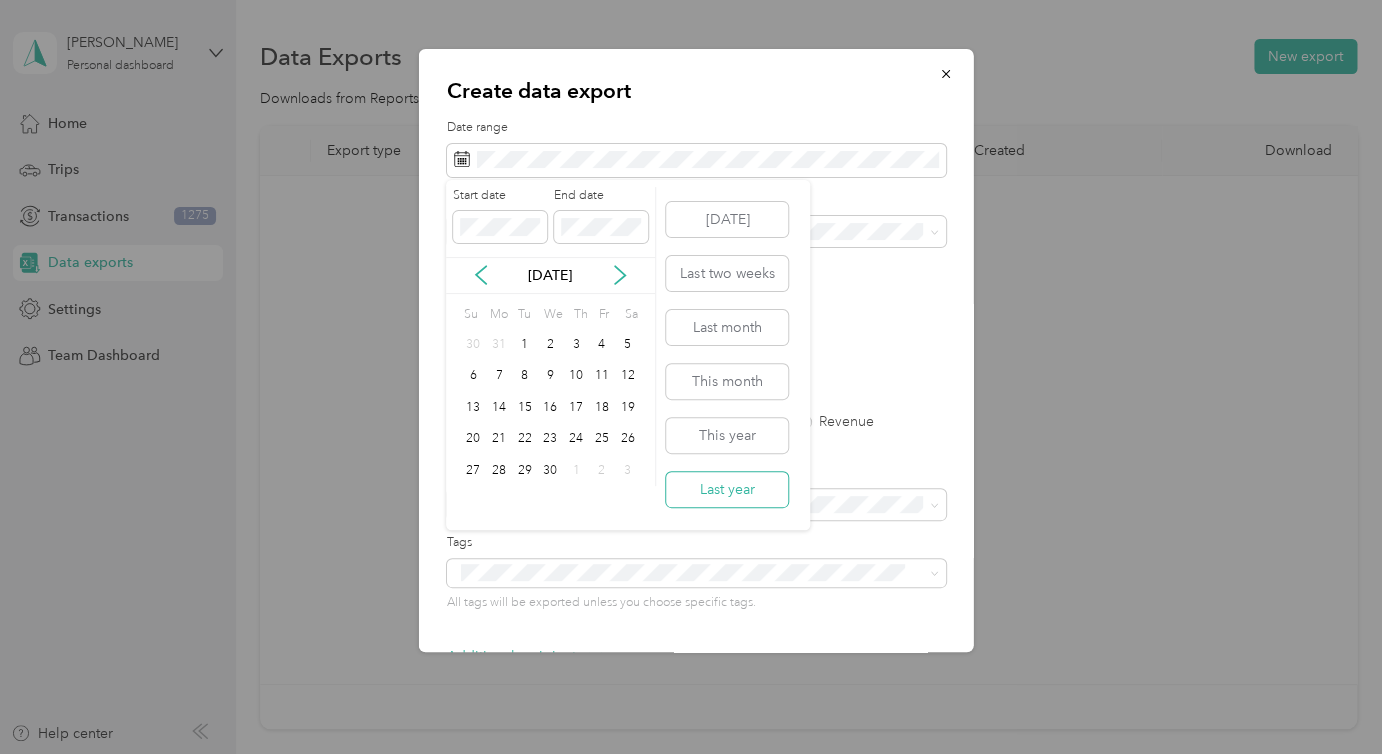 click on "Last year" at bounding box center [727, 489] 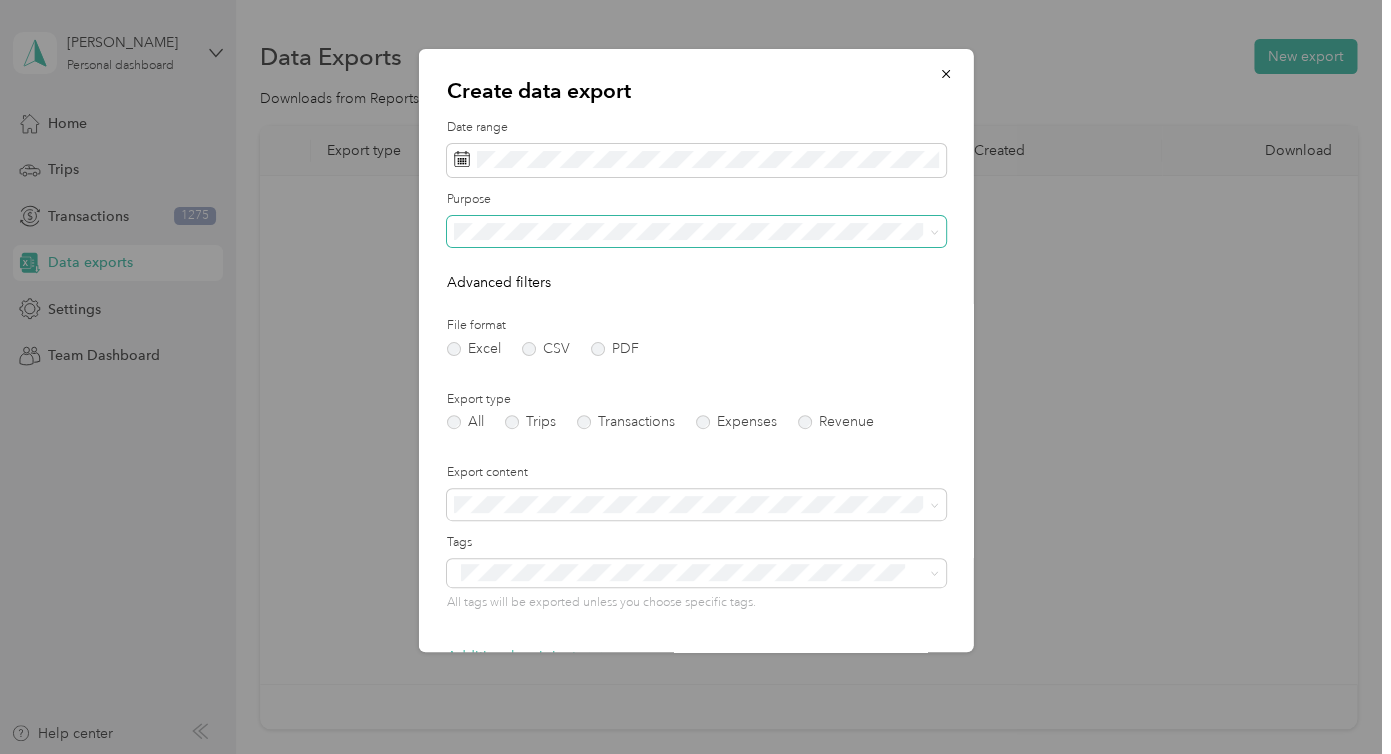click at bounding box center [695, 232] 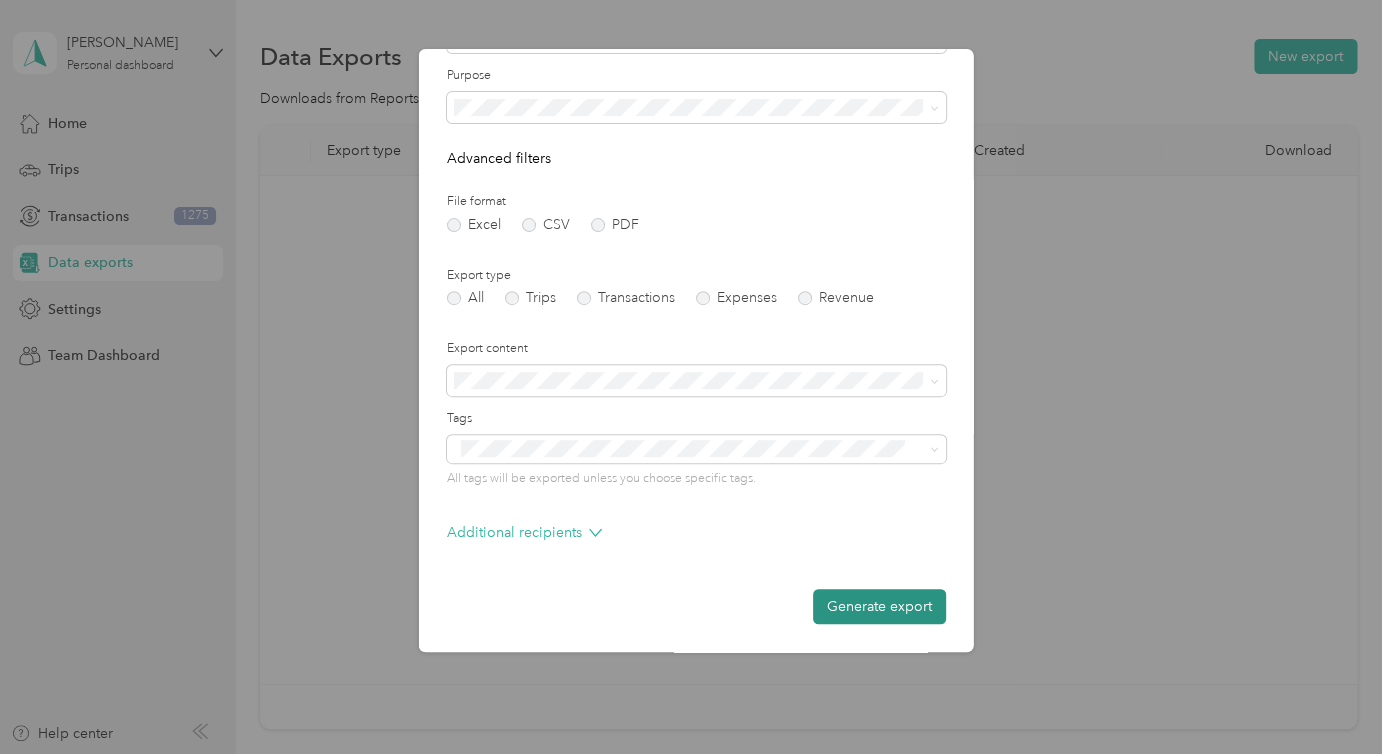 click on "Generate export" at bounding box center (878, 606) 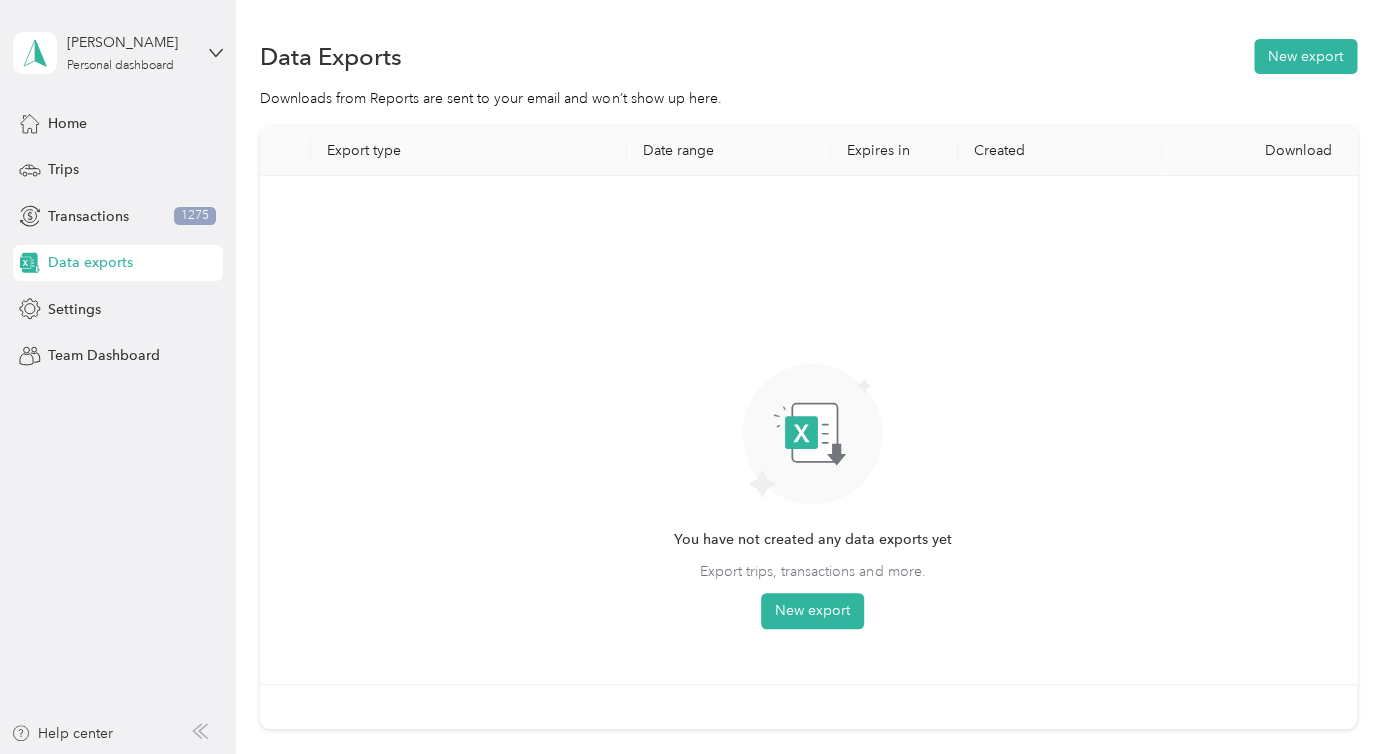 scroll, scrollTop: 125, scrollLeft: 0, axis: vertical 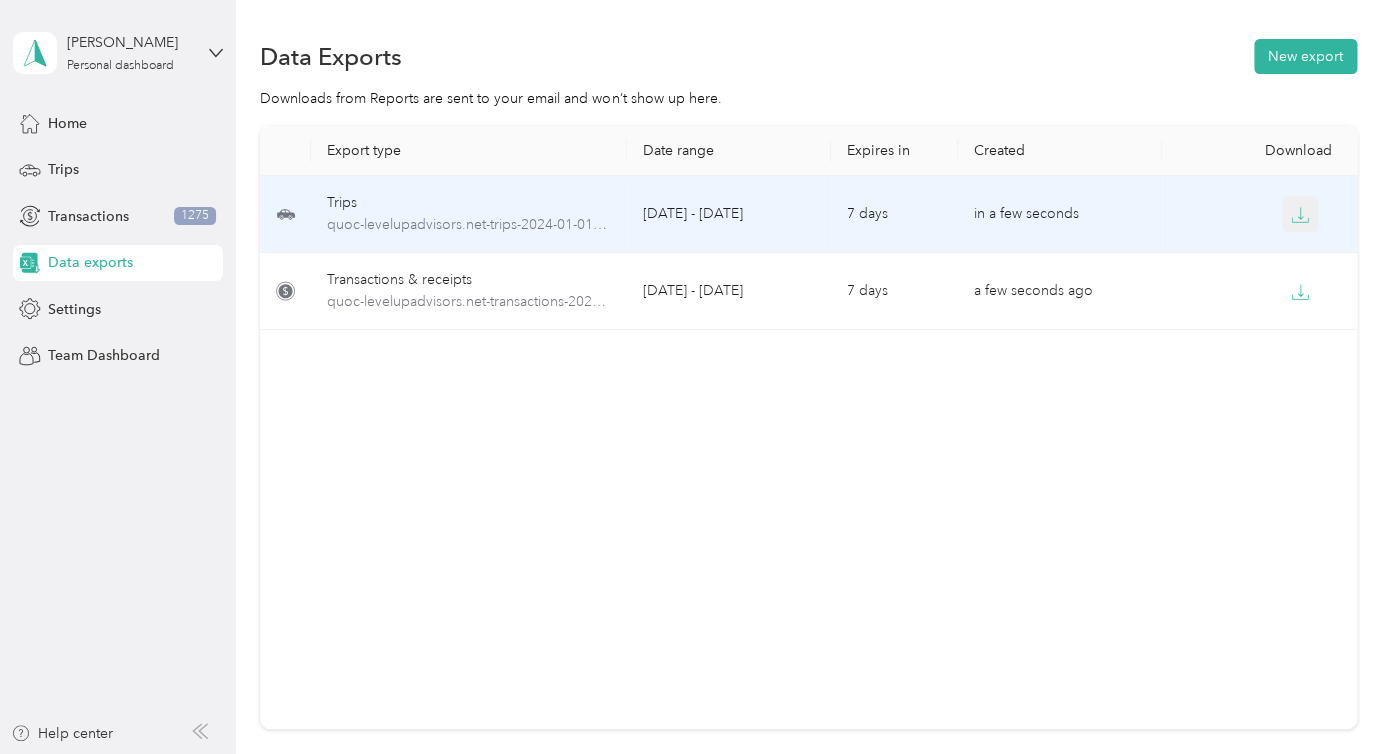 click 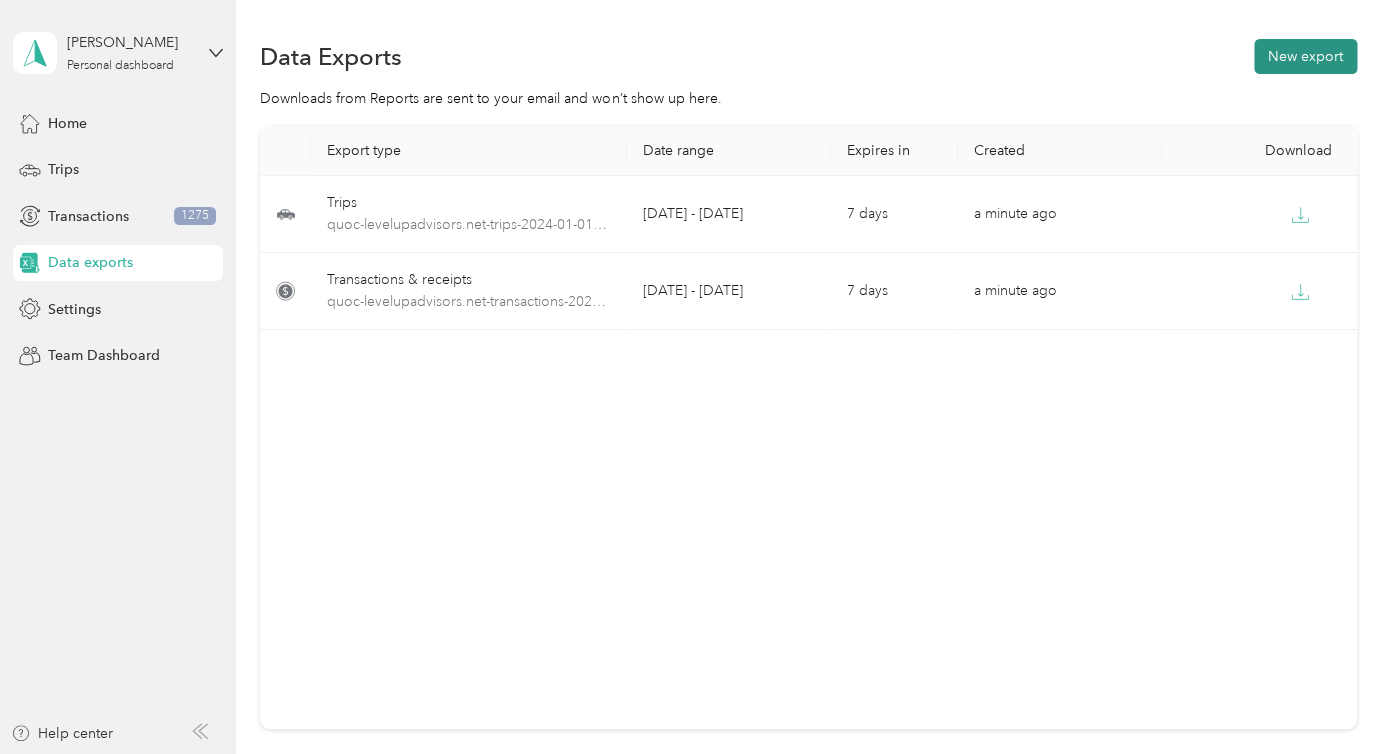click on "New export" at bounding box center [1305, 56] 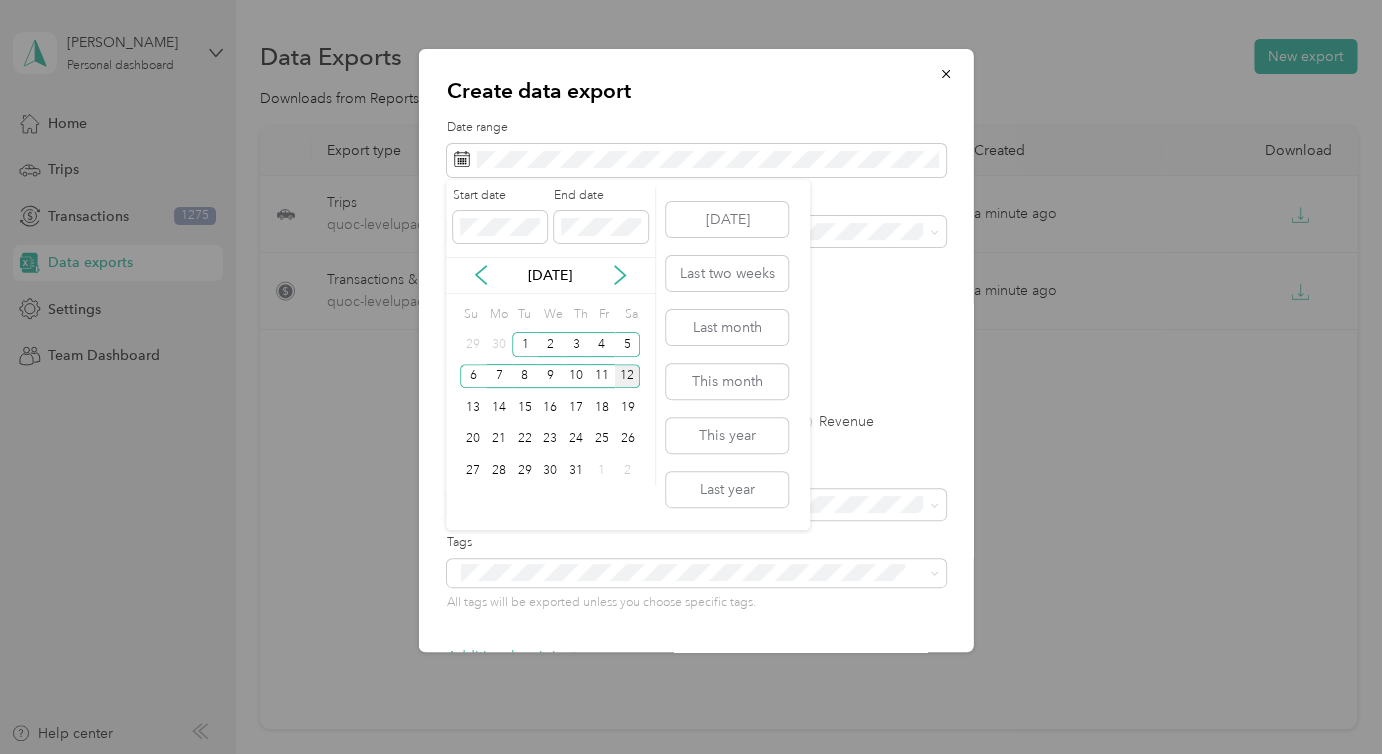 click on "[DATE]" at bounding box center [550, 275] 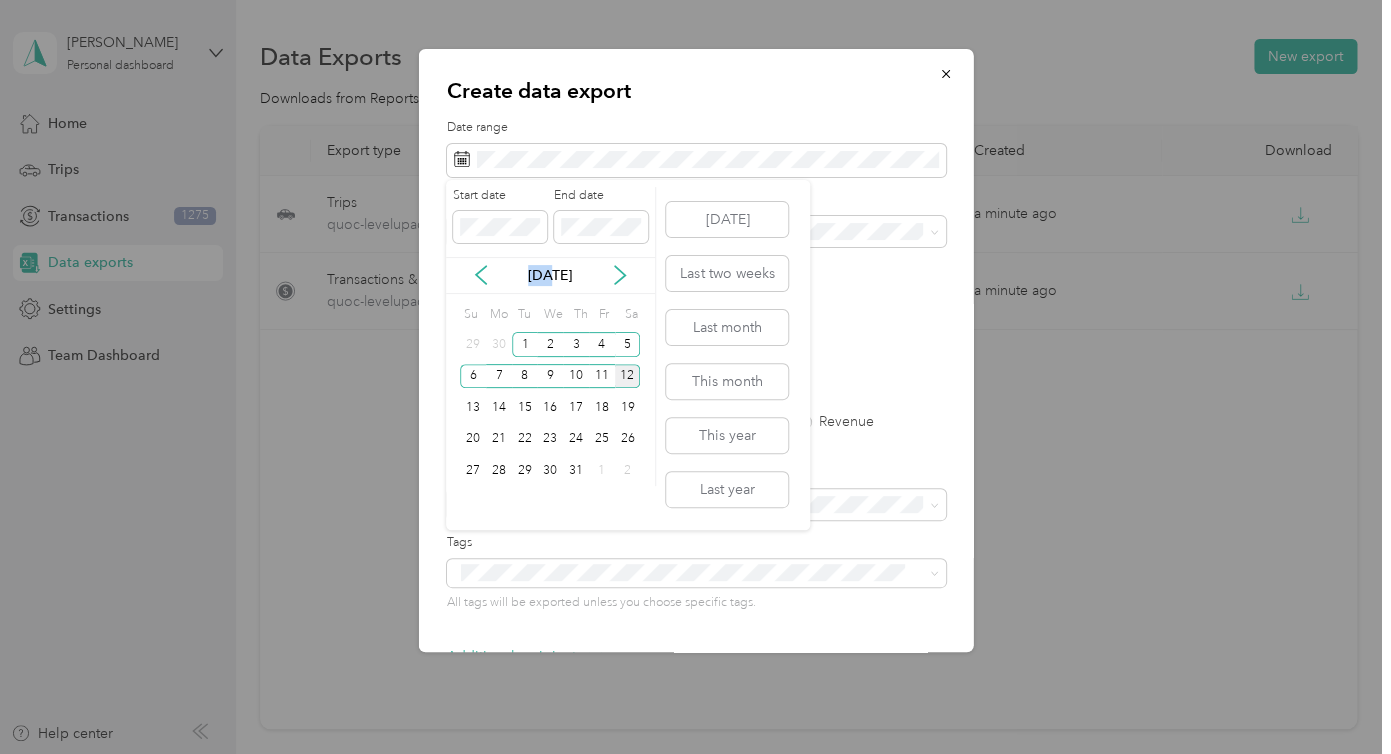 click on "[DATE]" at bounding box center (550, 275) 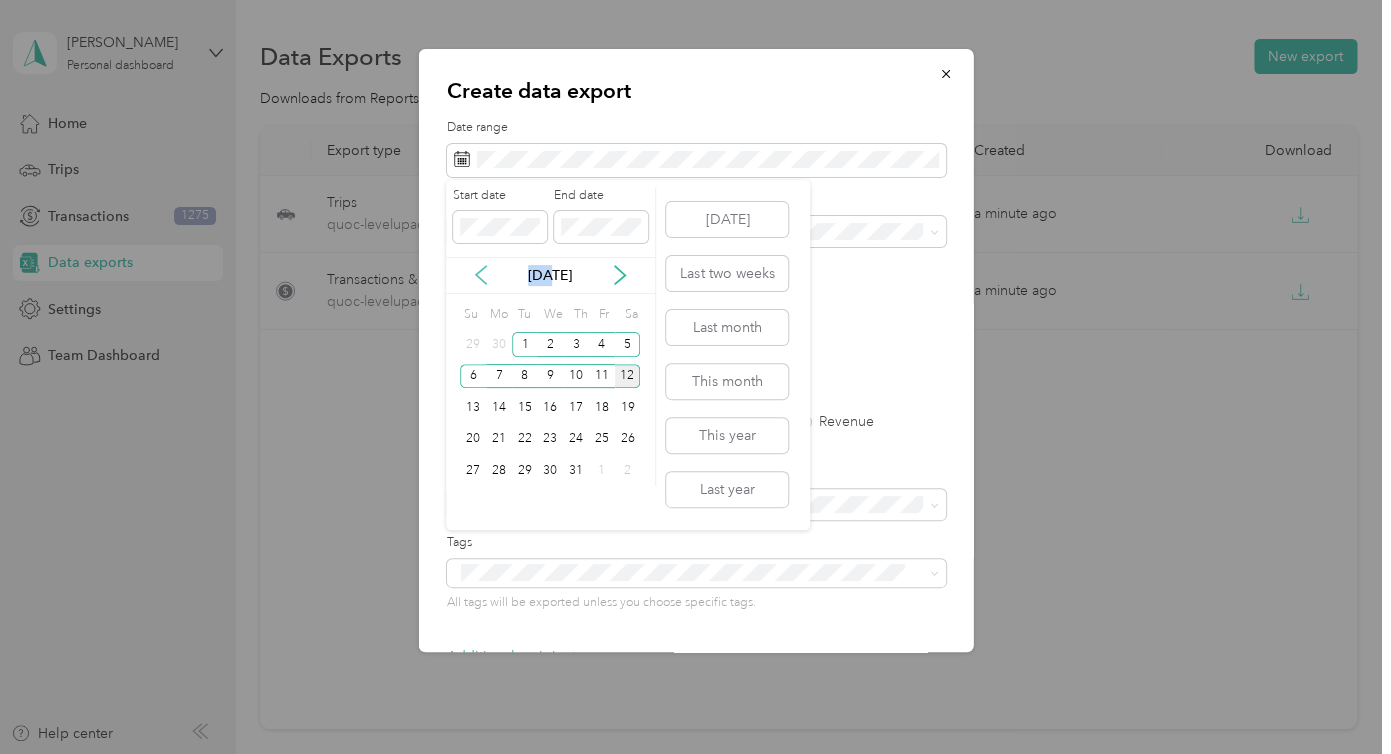 click 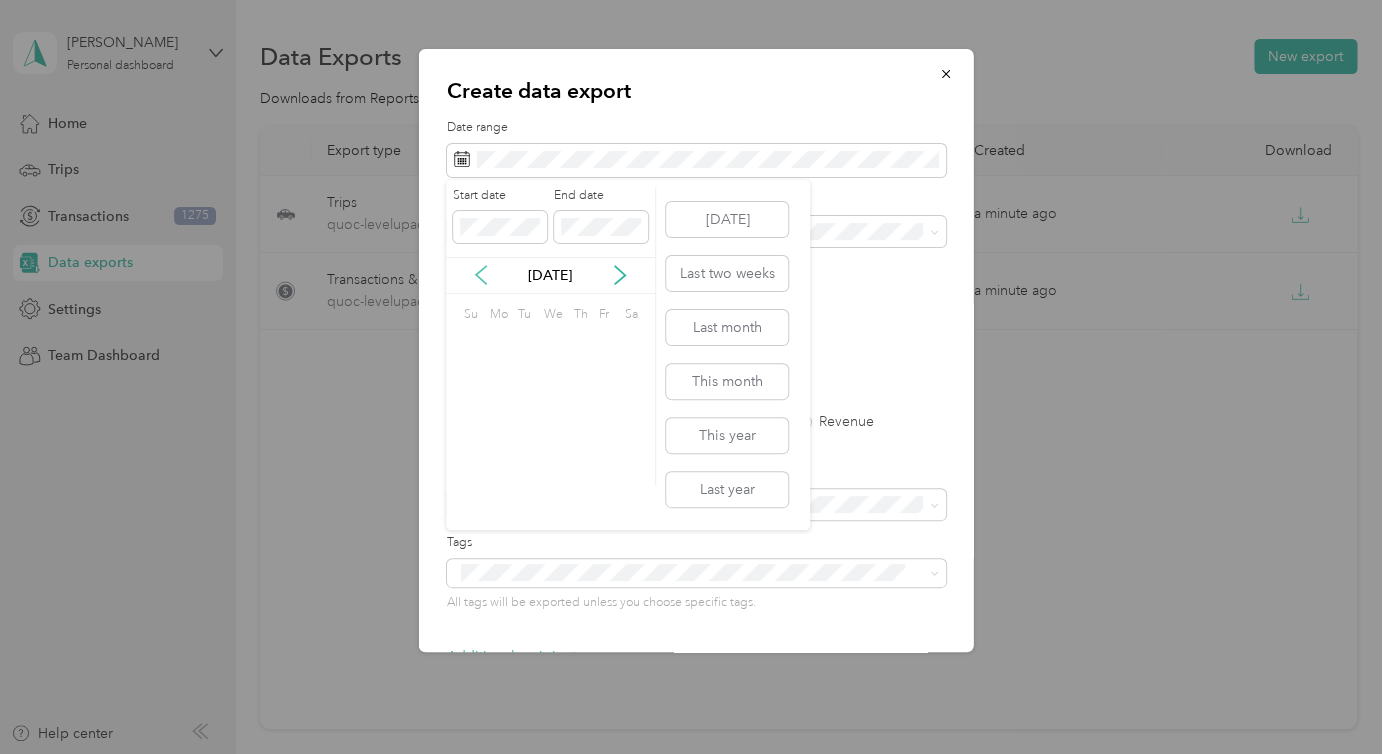 click 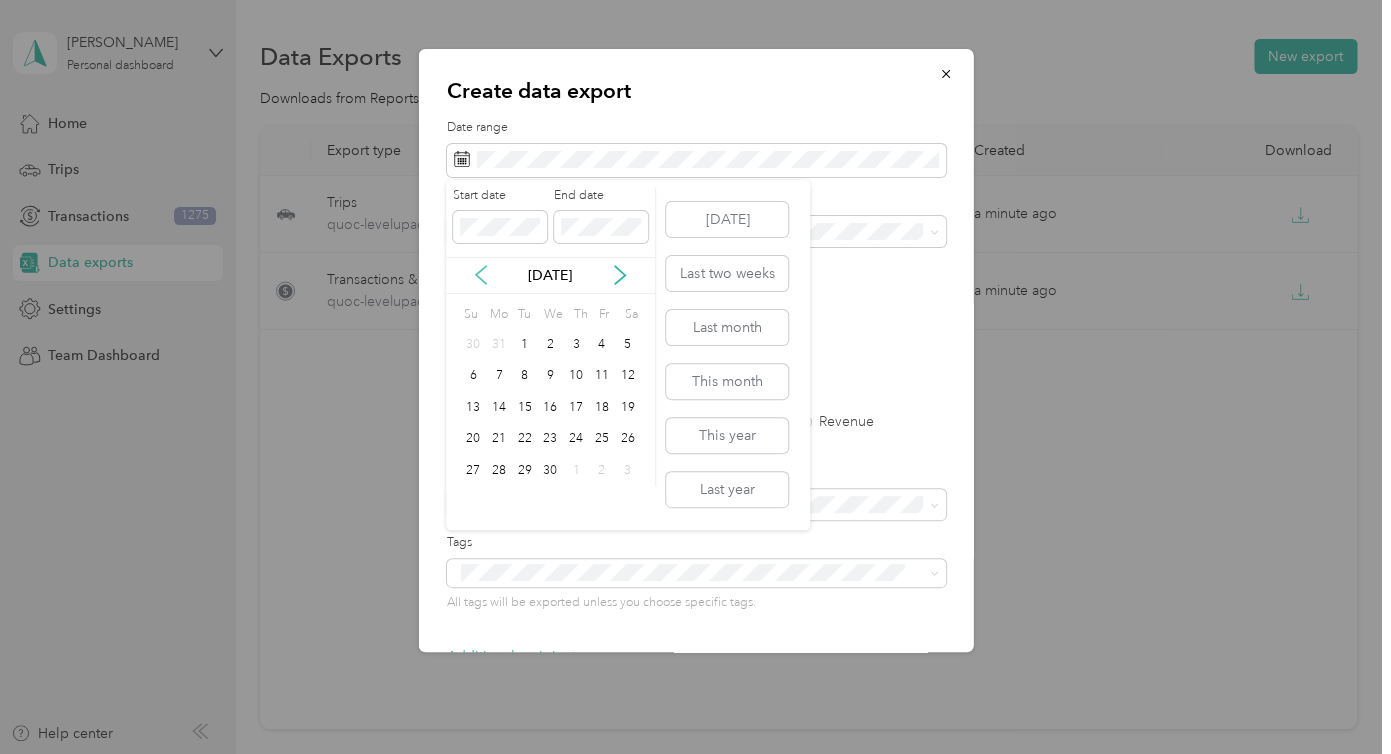 click 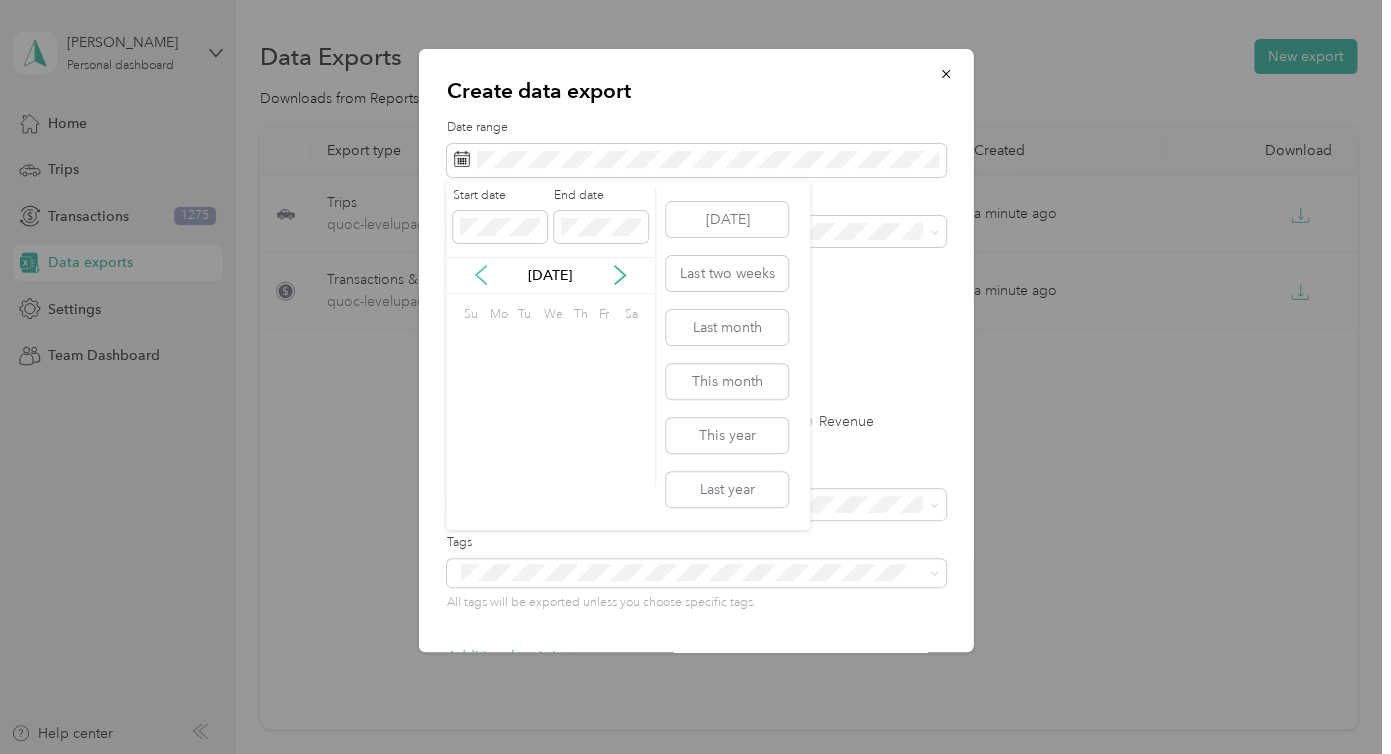 click 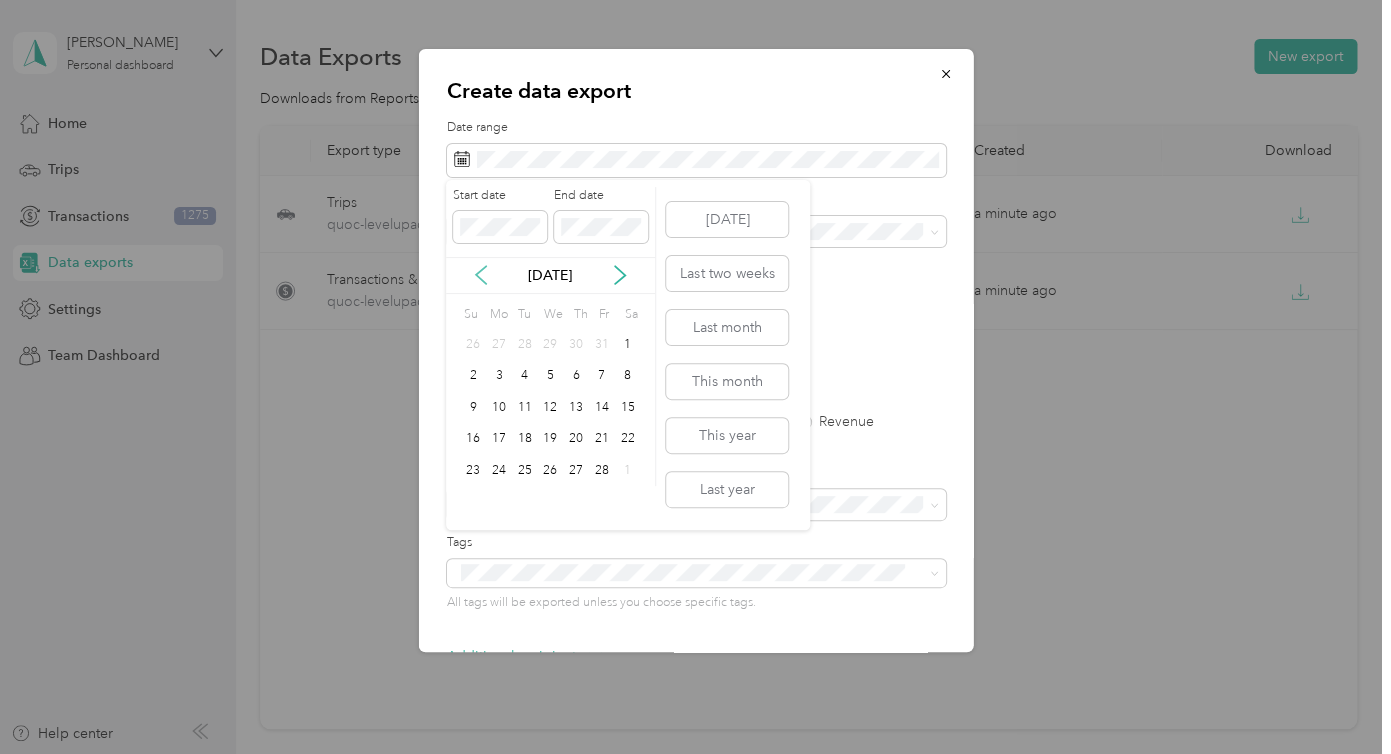 click 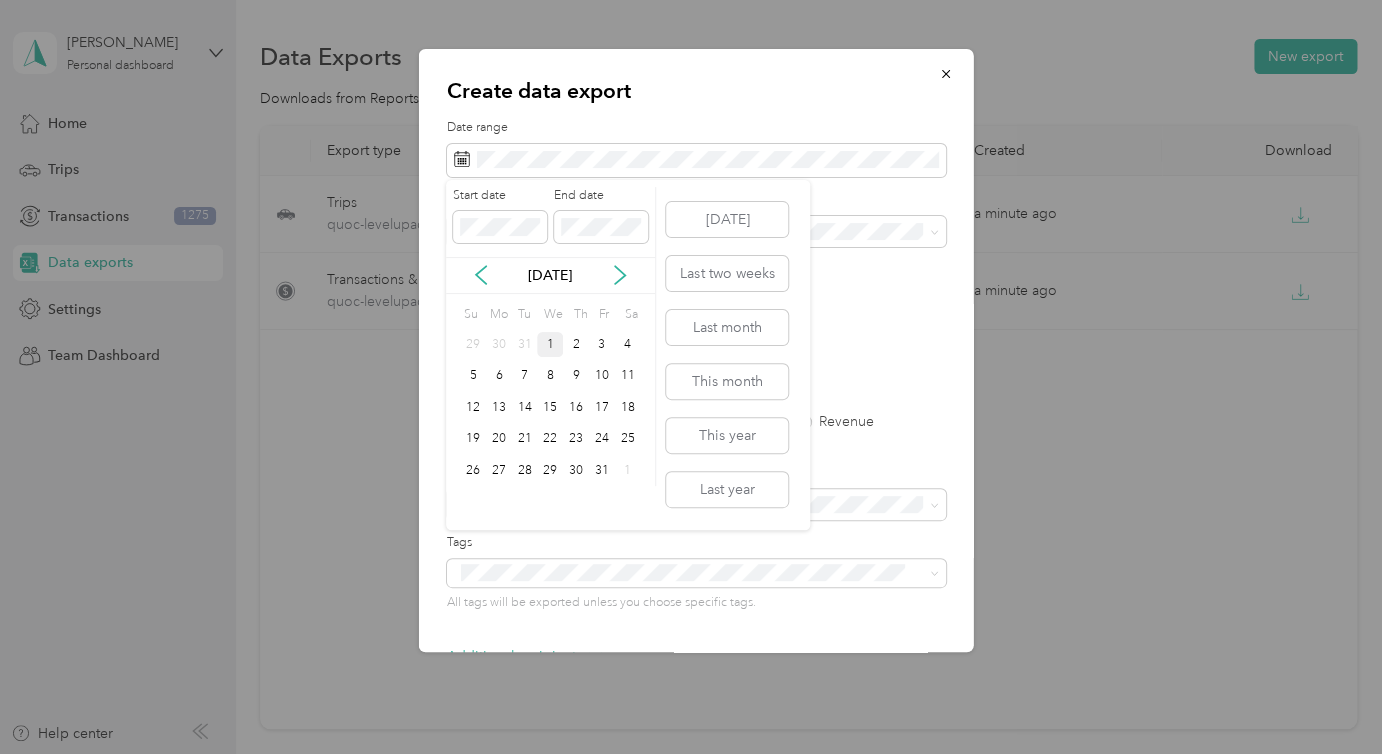 click on "1" at bounding box center [550, 344] 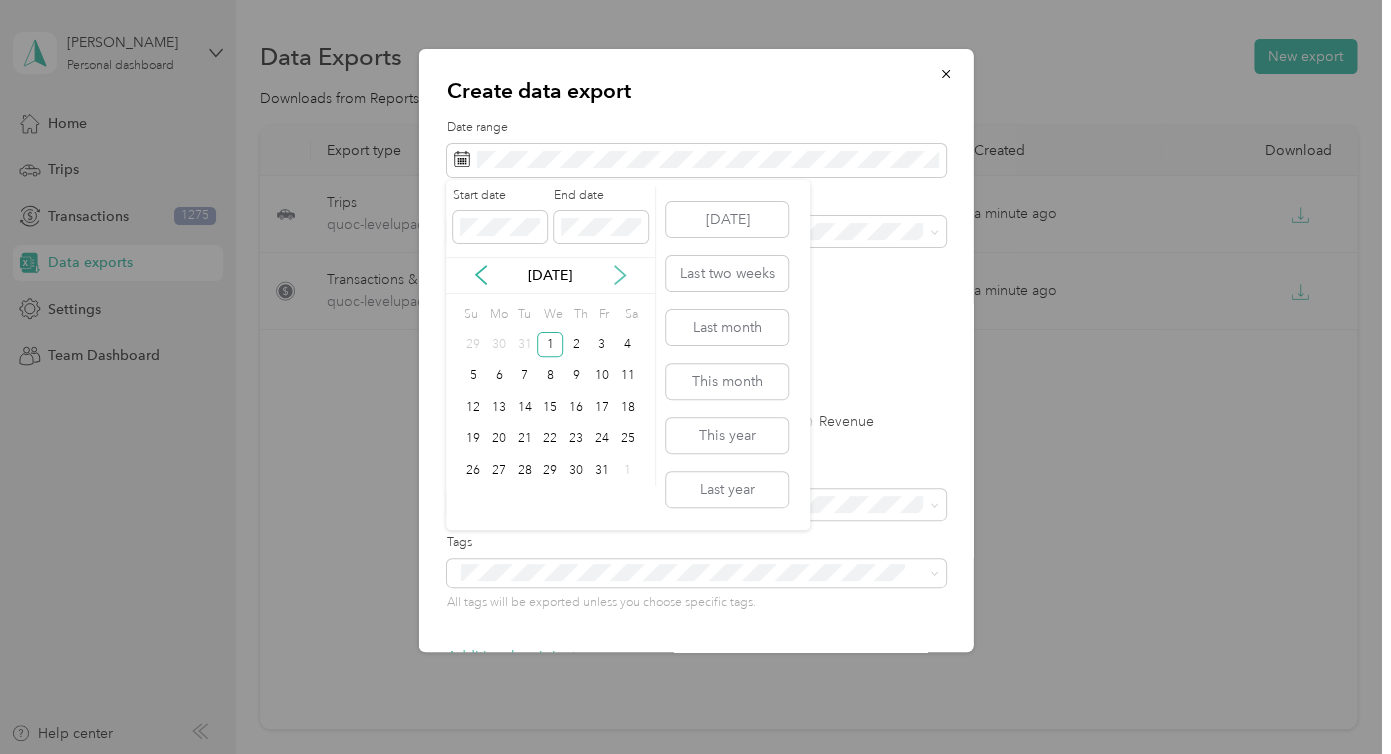 click 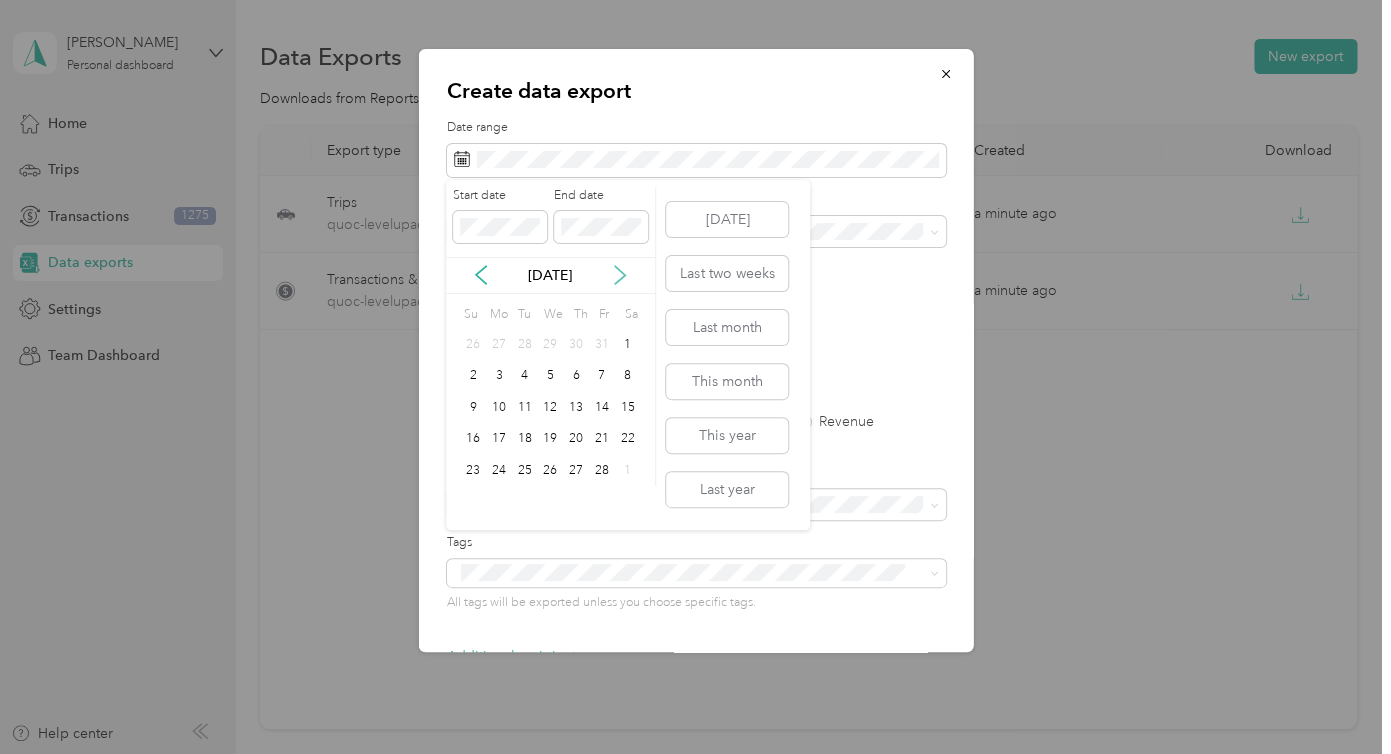 click 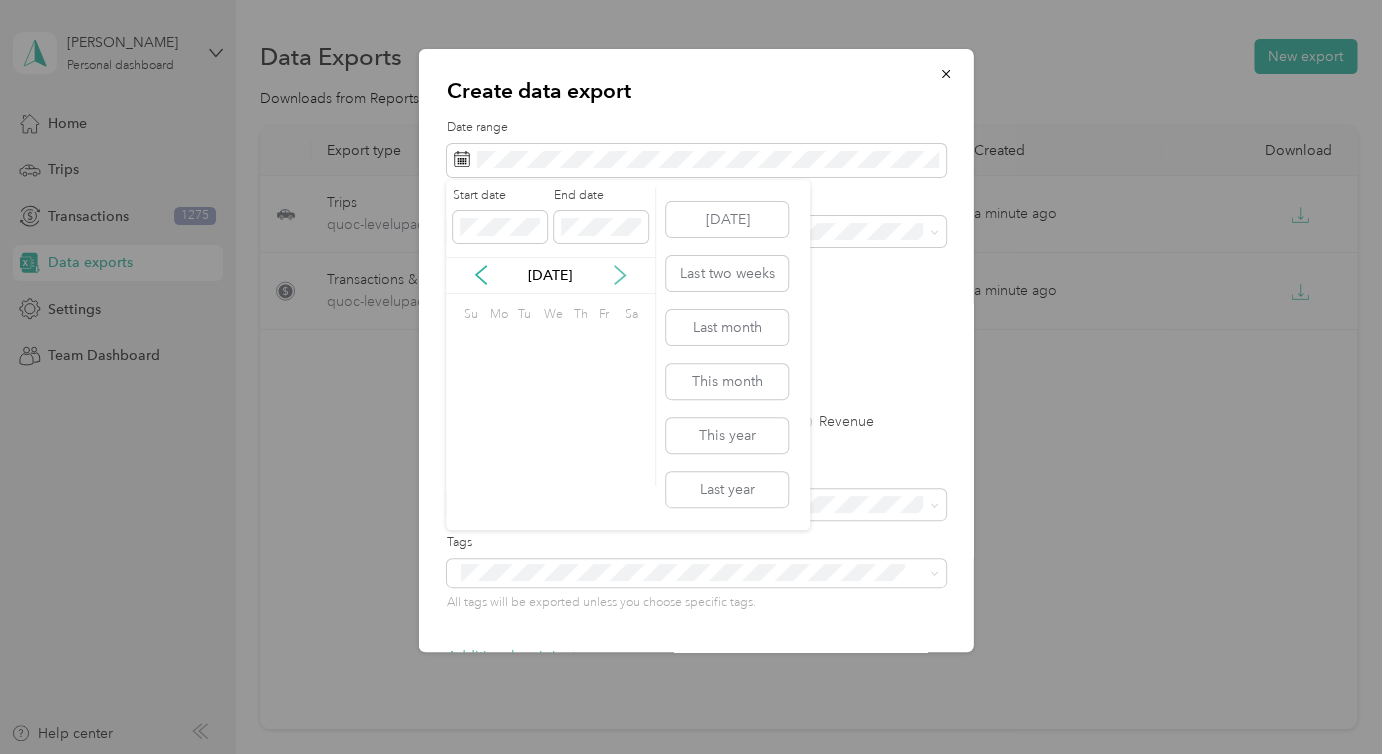 click 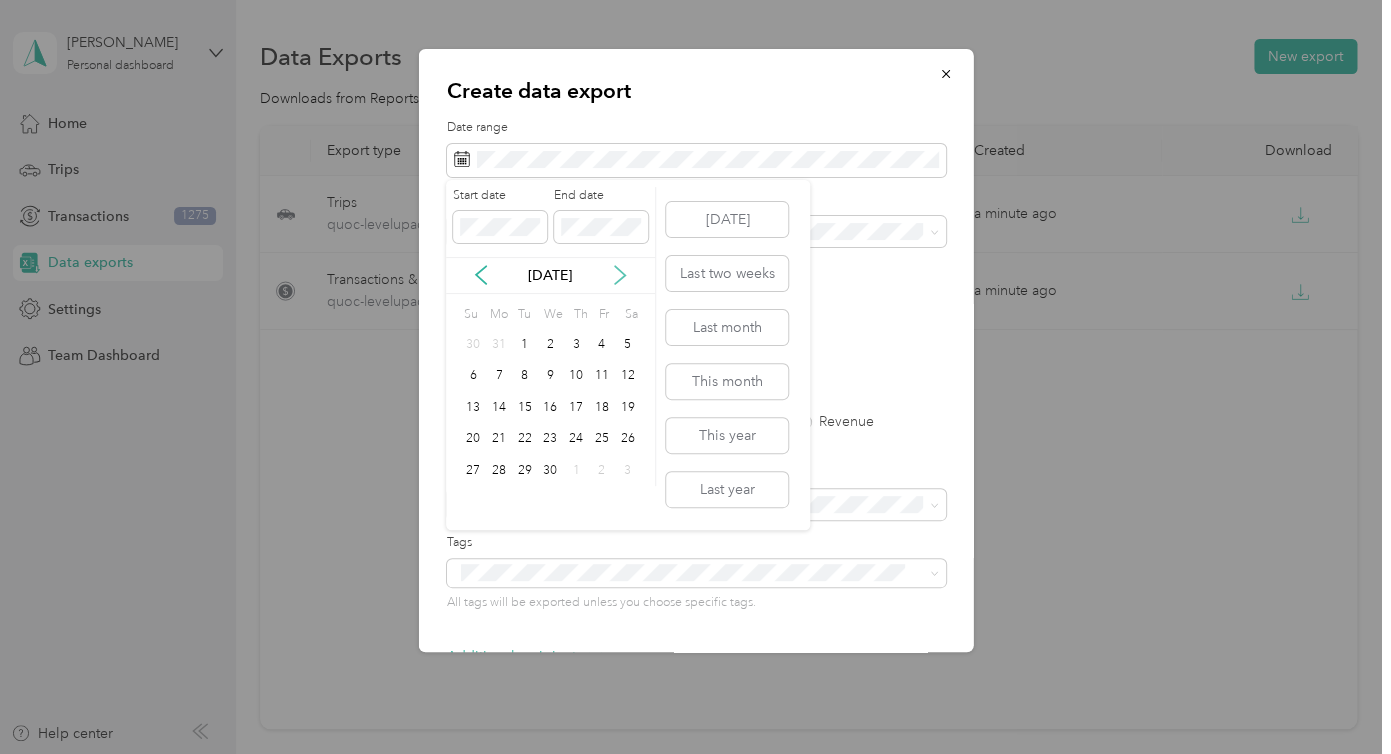 click 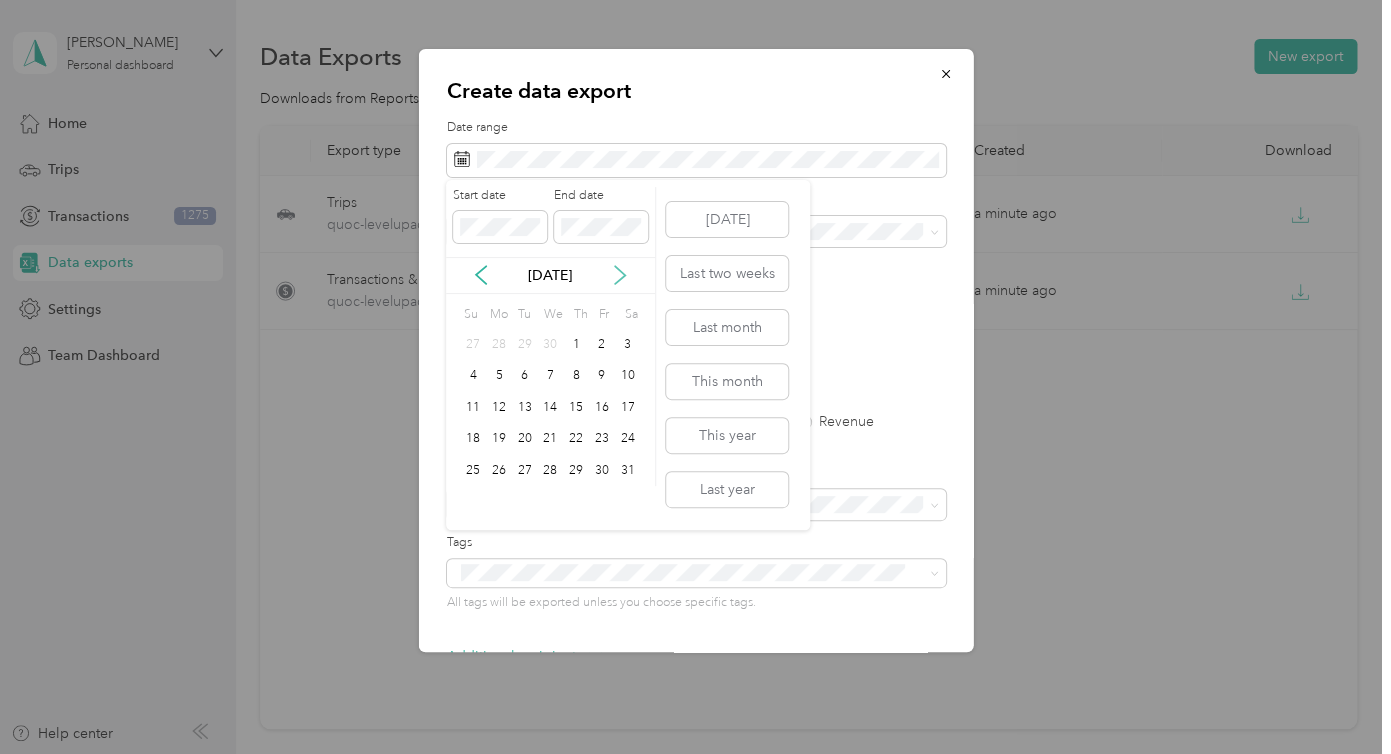click 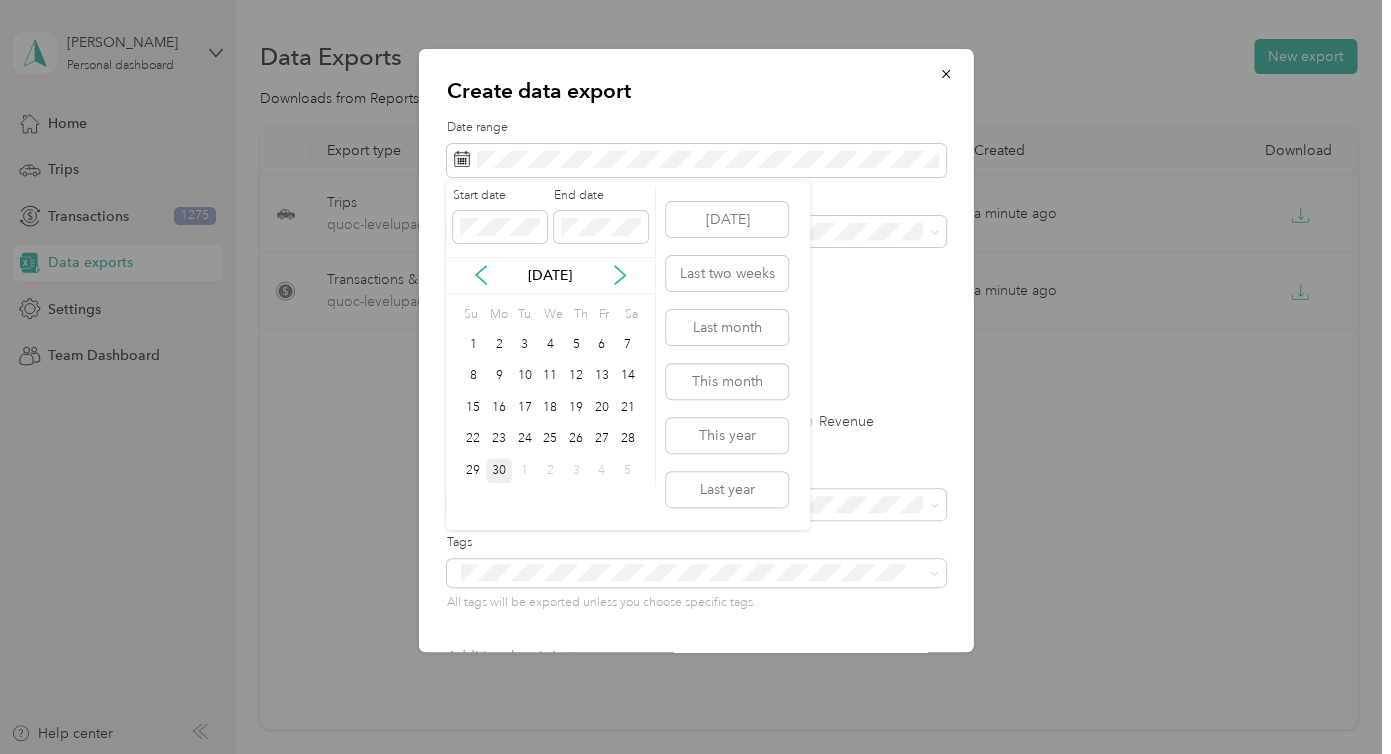 click on "30" at bounding box center [499, 470] 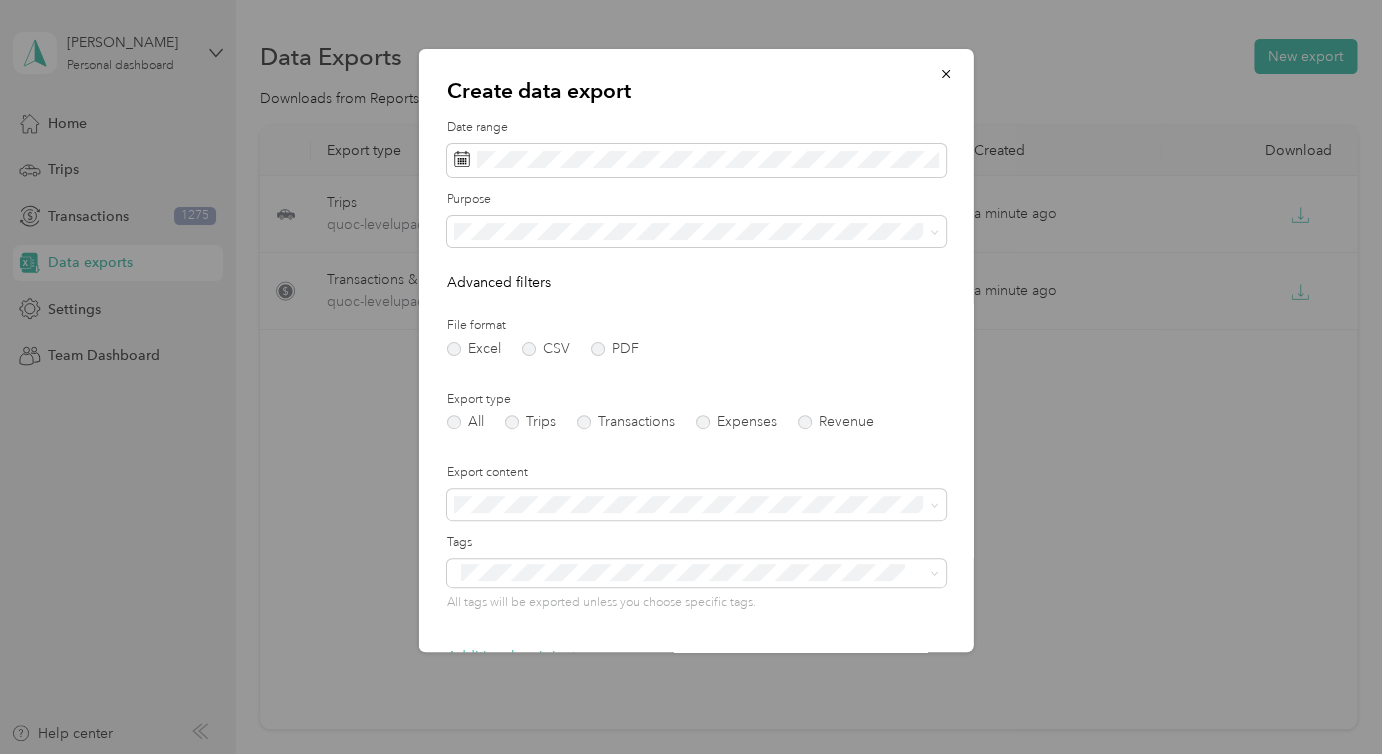 scroll, scrollTop: 125, scrollLeft: 0, axis: vertical 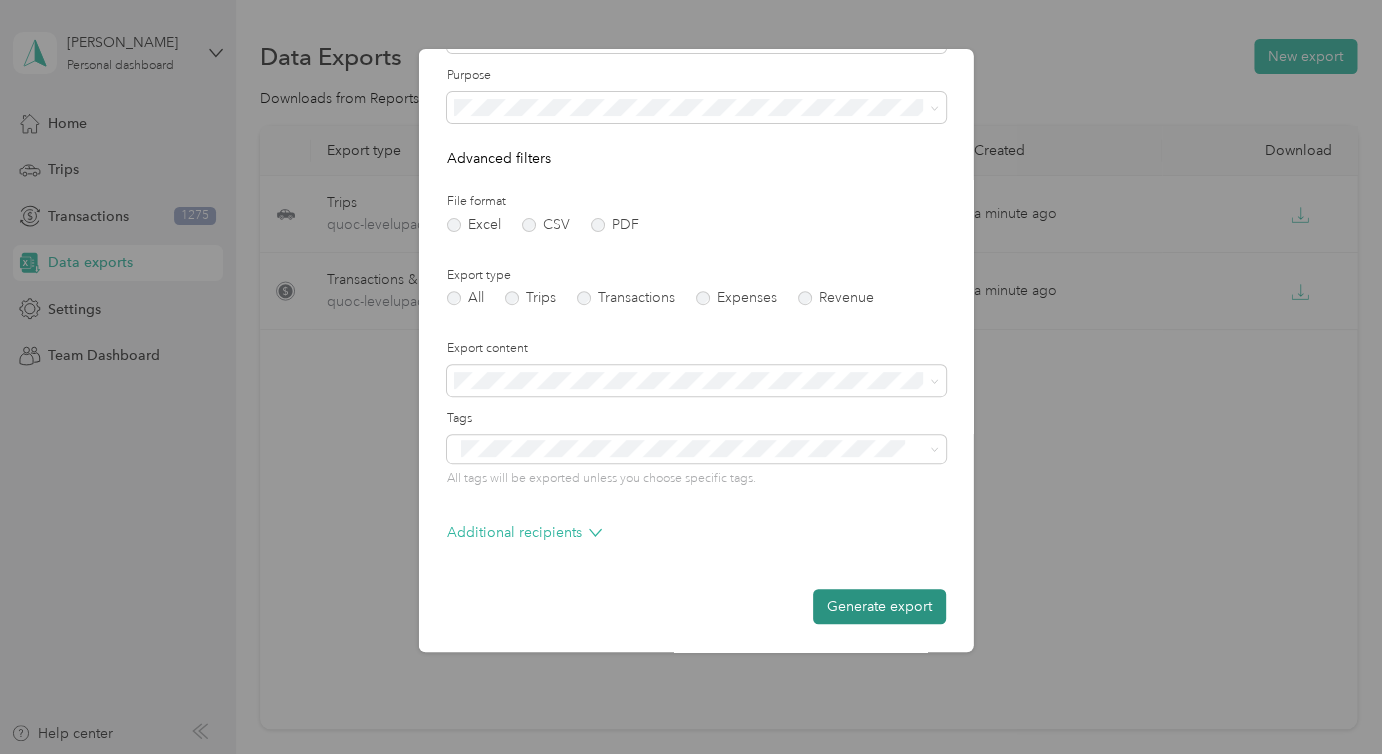 click on "Generate export" at bounding box center [878, 606] 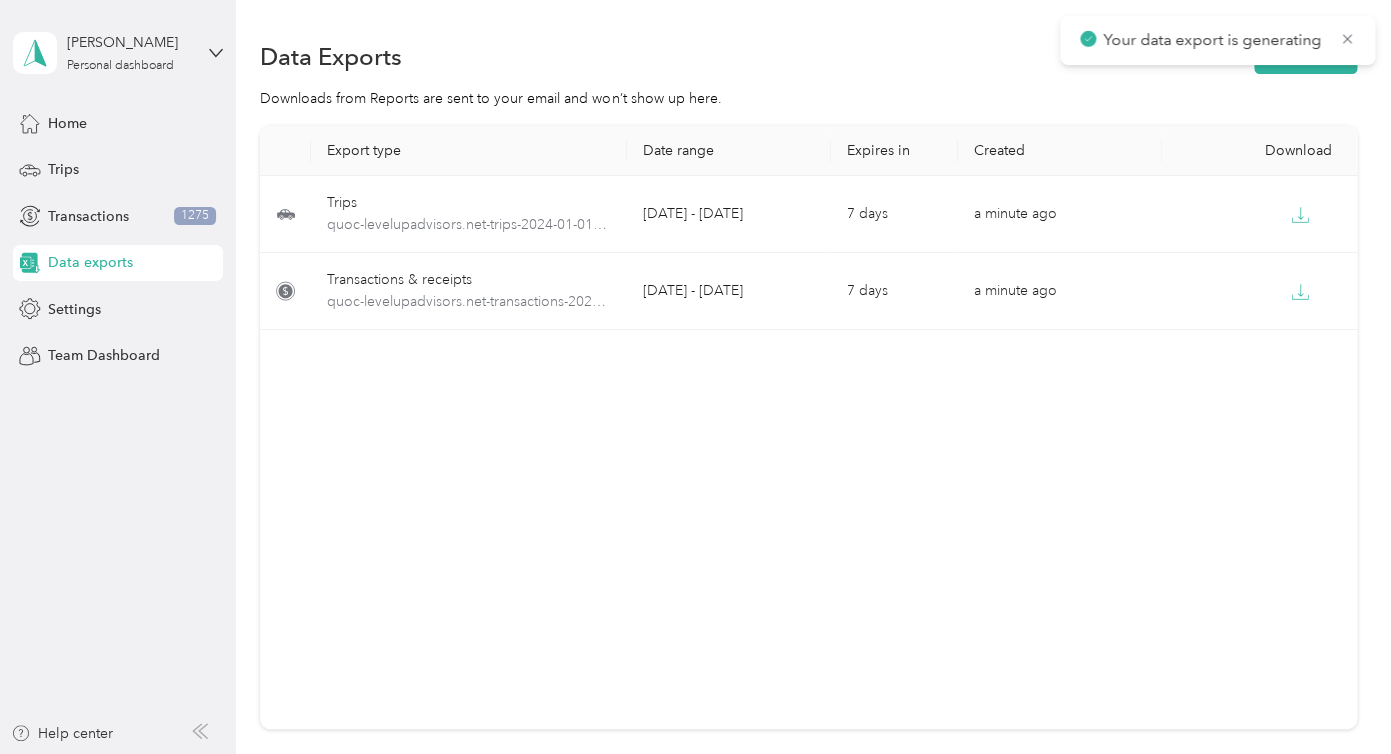 scroll, scrollTop: 125, scrollLeft: 0, axis: vertical 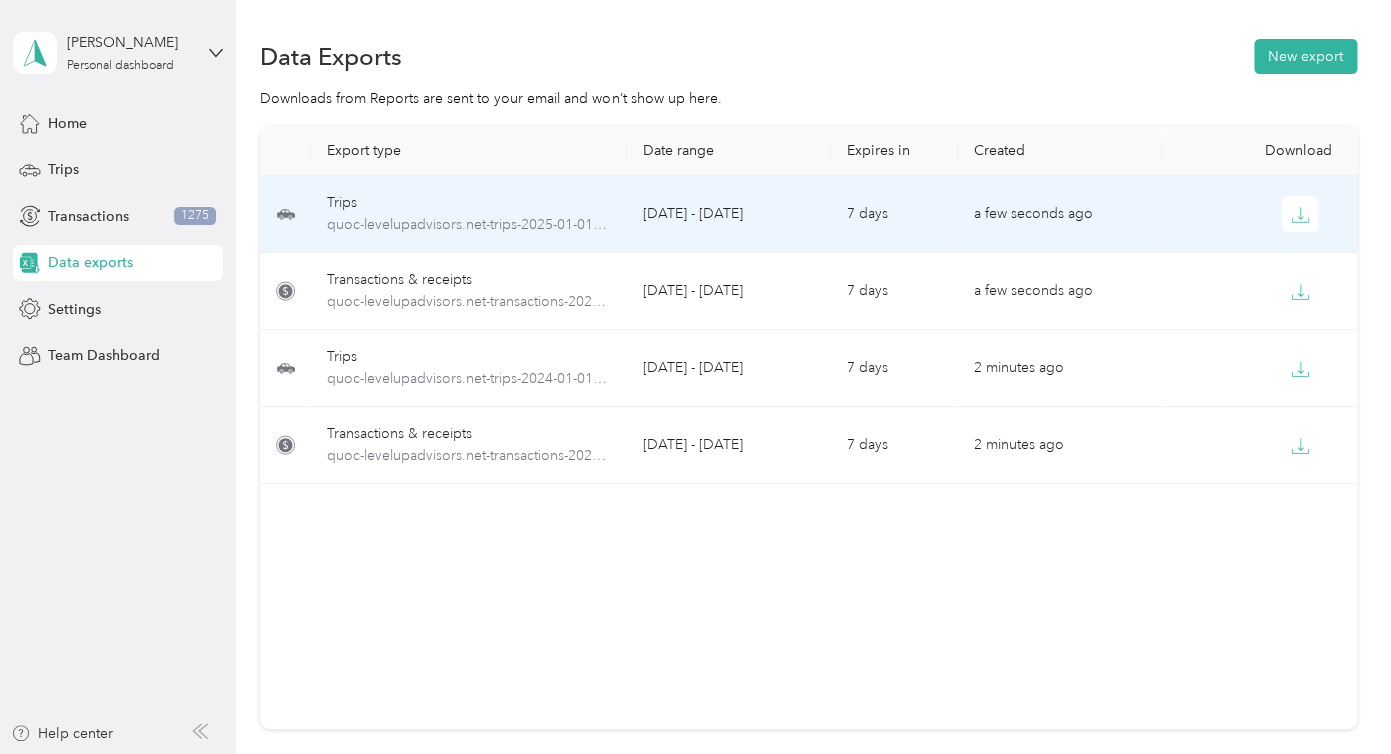 click at bounding box center (1264, 214) 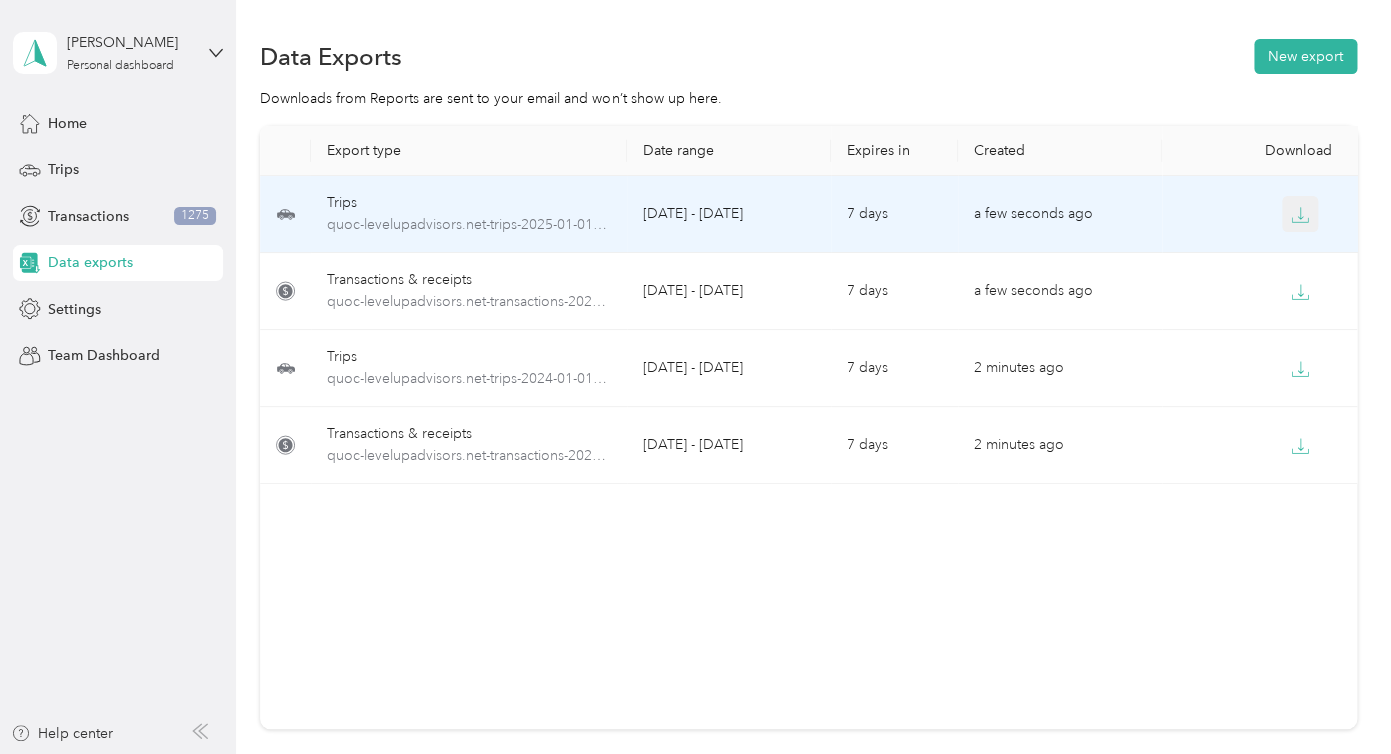 click 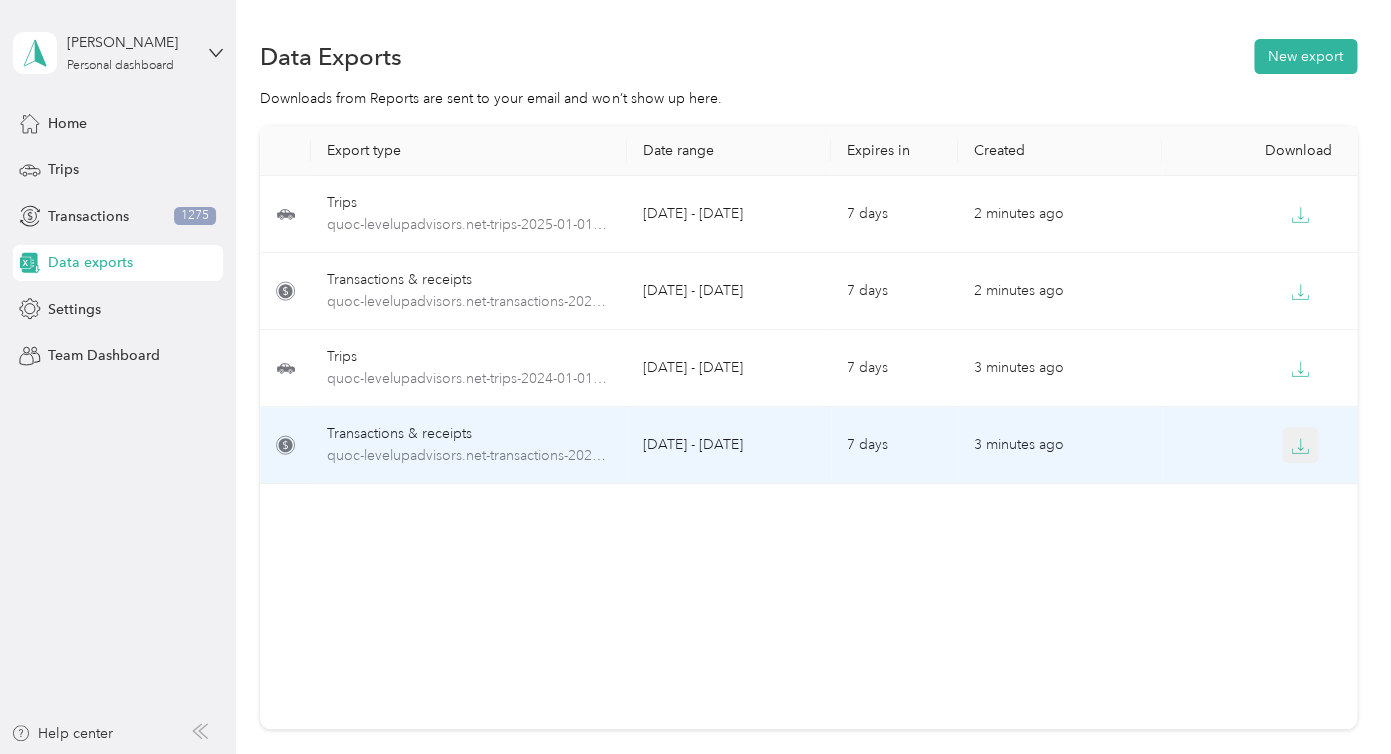 click 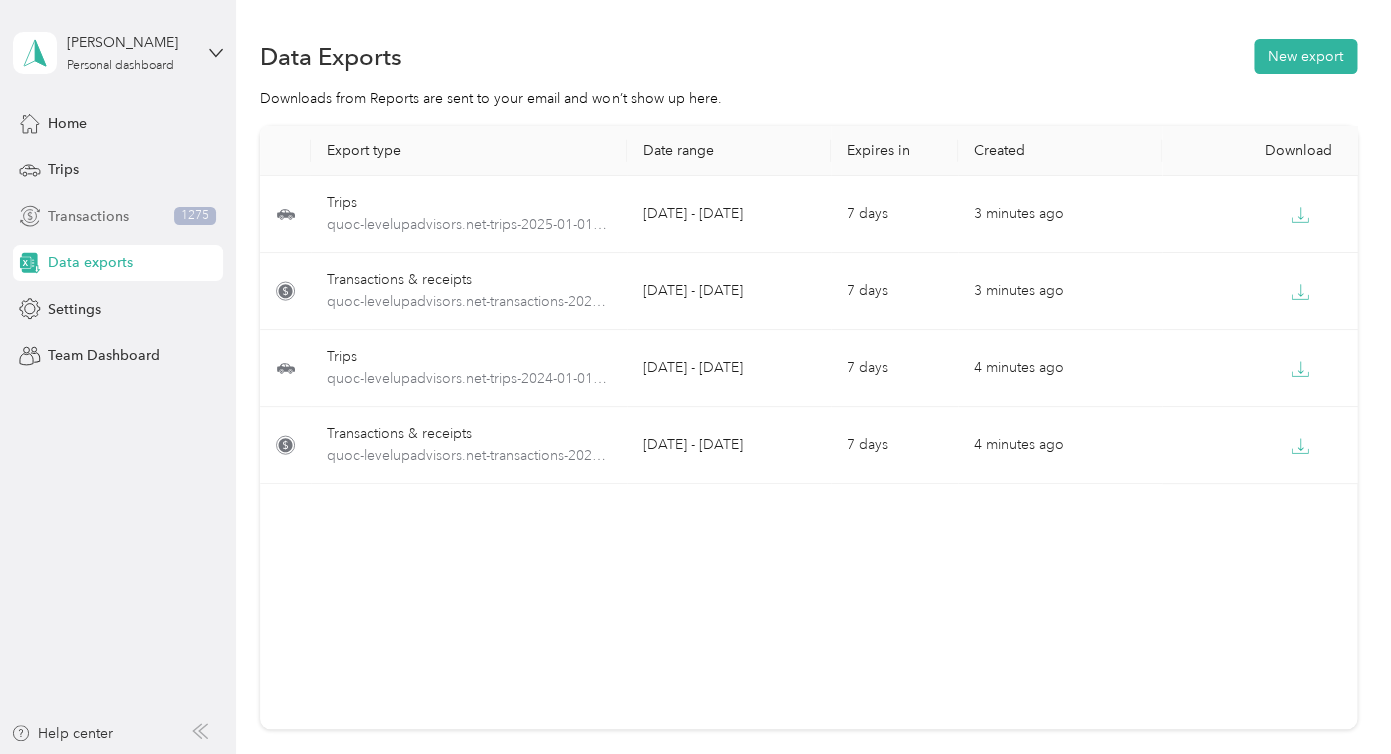 click on "Transactions" at bounding box center (88, 216) 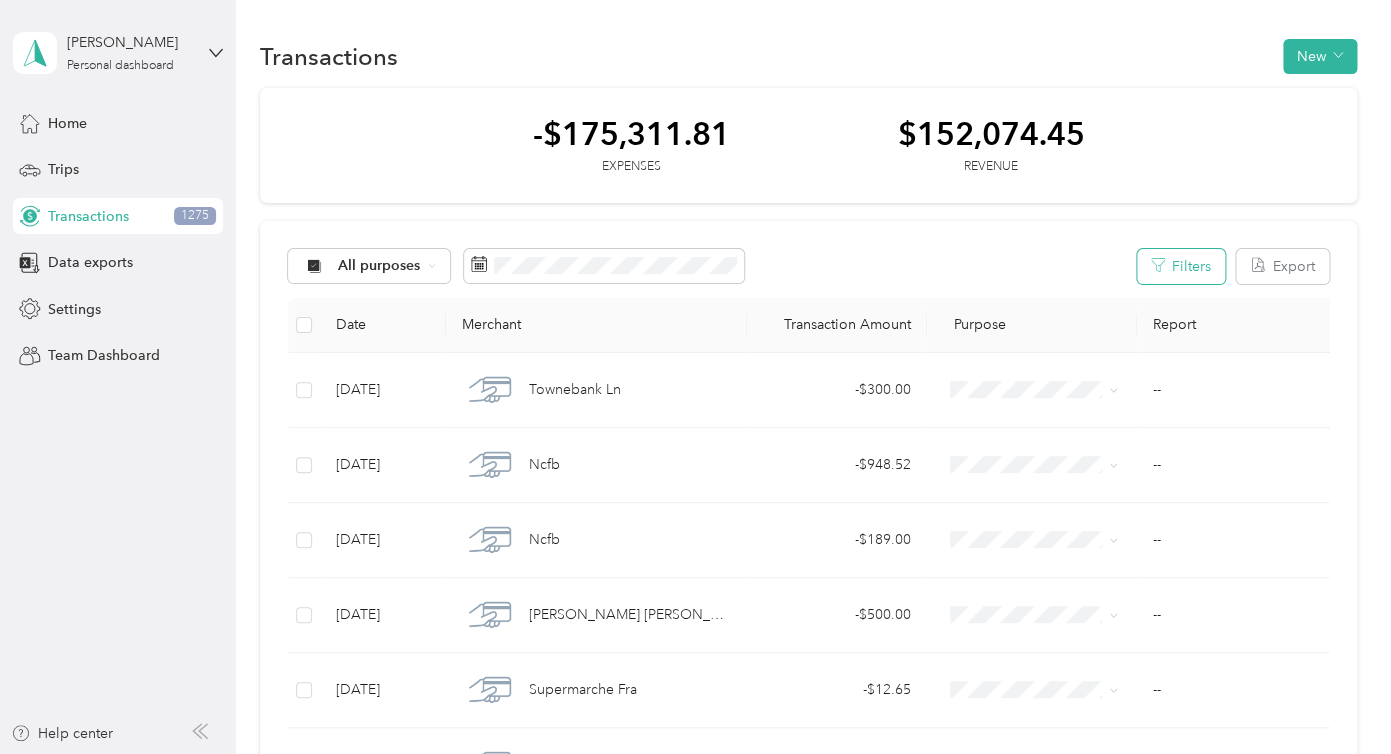 click on "Filters" at bounding box center [1181, 266] 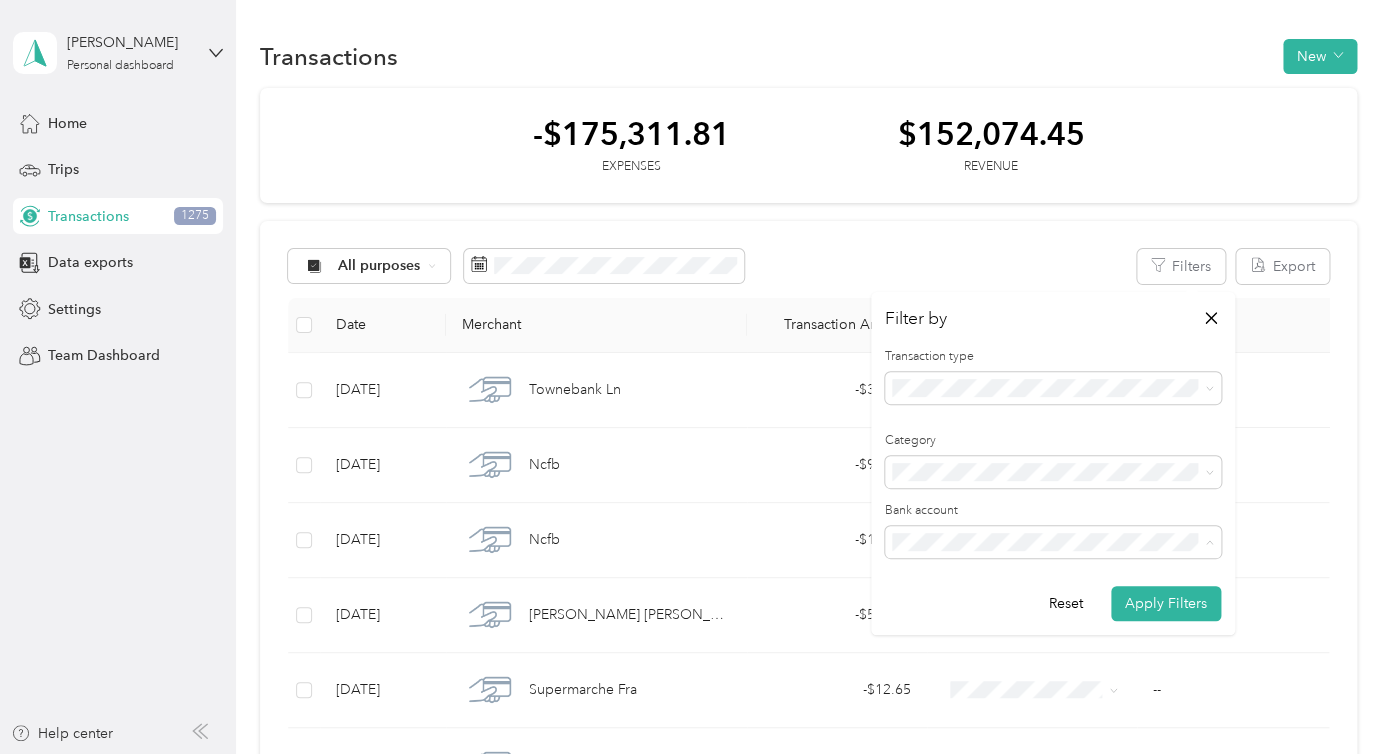 click on "Transaction type   Category   Bank account   Reset Apply Filters" at bounding box center (1053, 484) 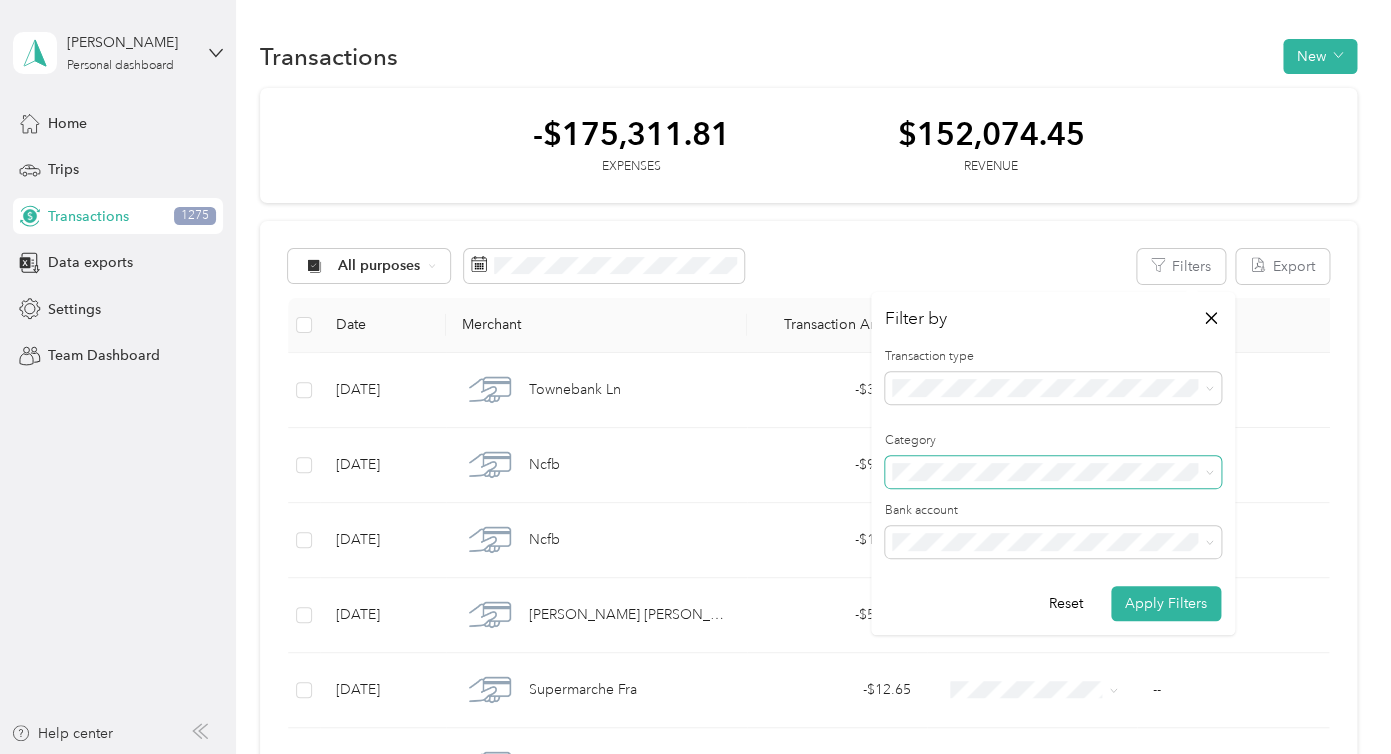 click at bounding box center [1053, 472] 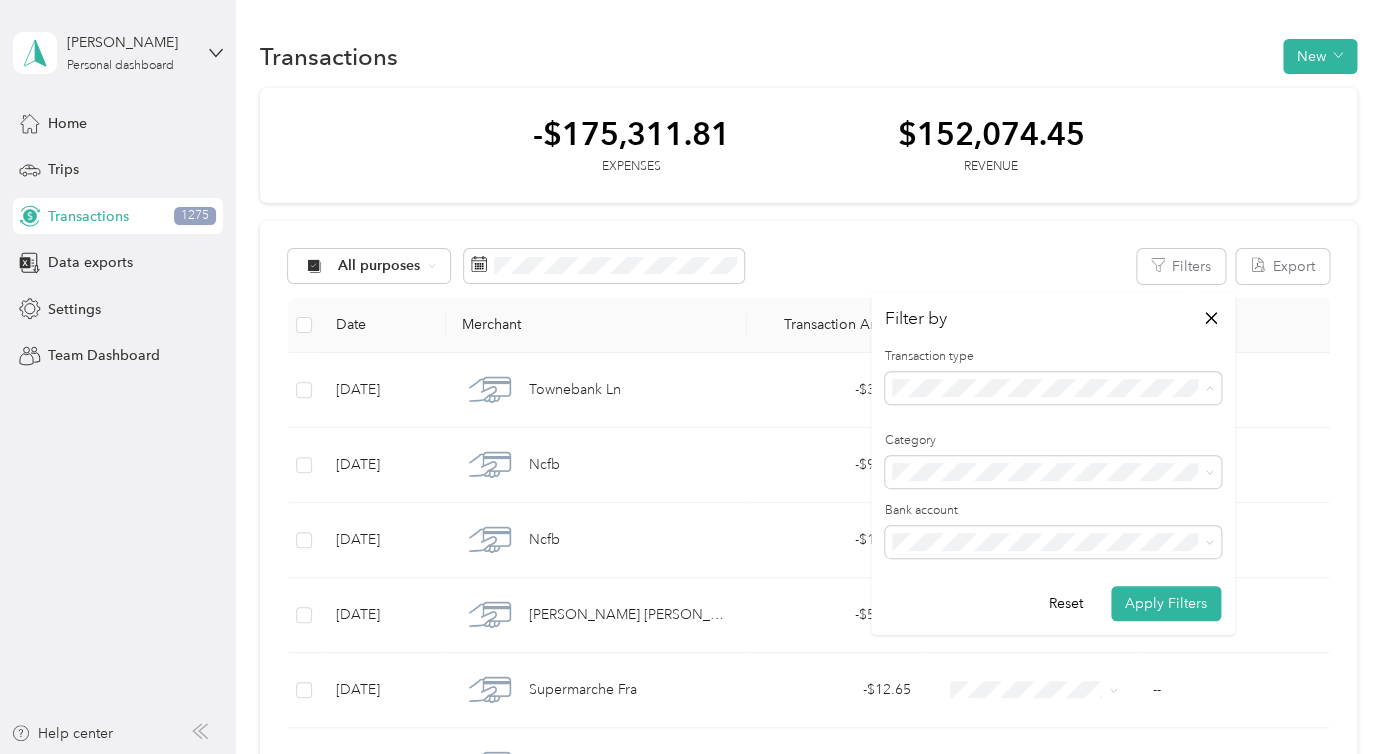 click on "Expense" at bounding box center [1053, 458] 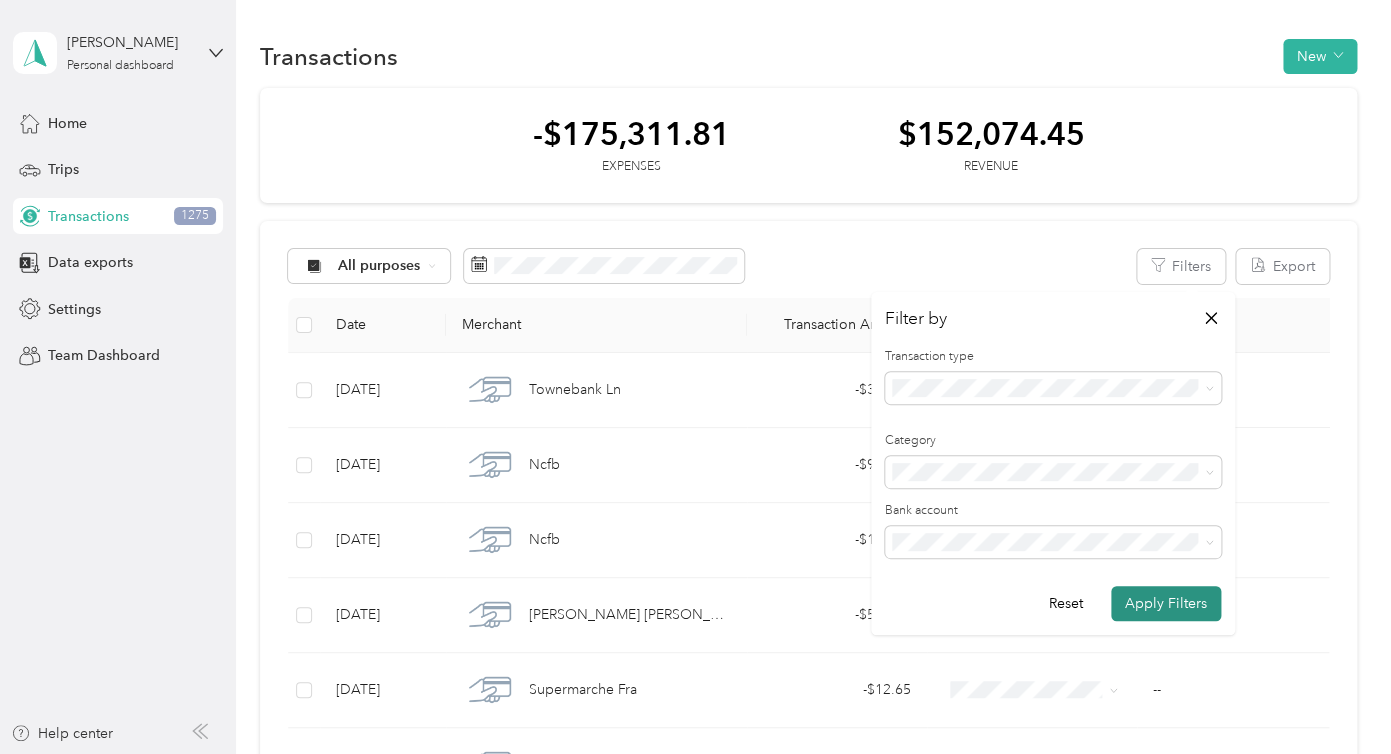 click on "Apply Filters" at bounding box center [1166, 603] 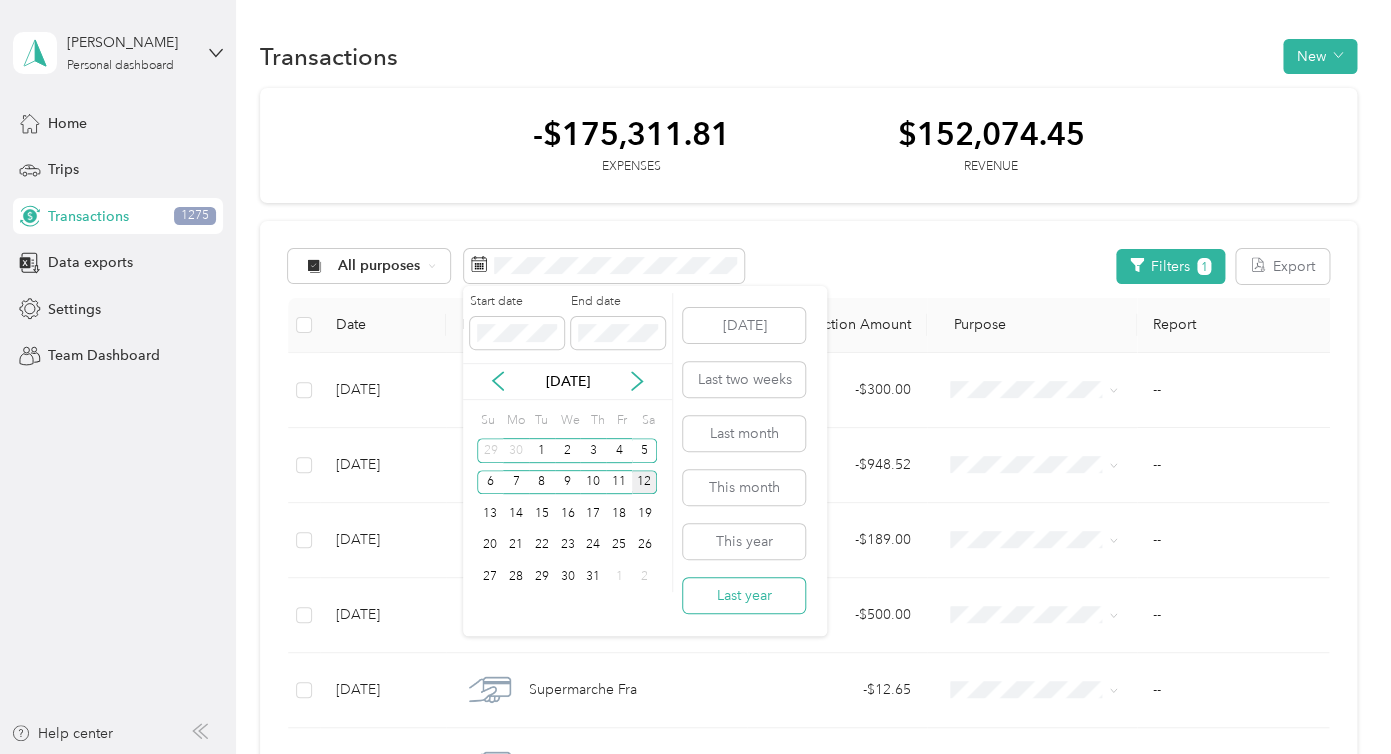 click on "Last year" at bounding box center [744, 595] 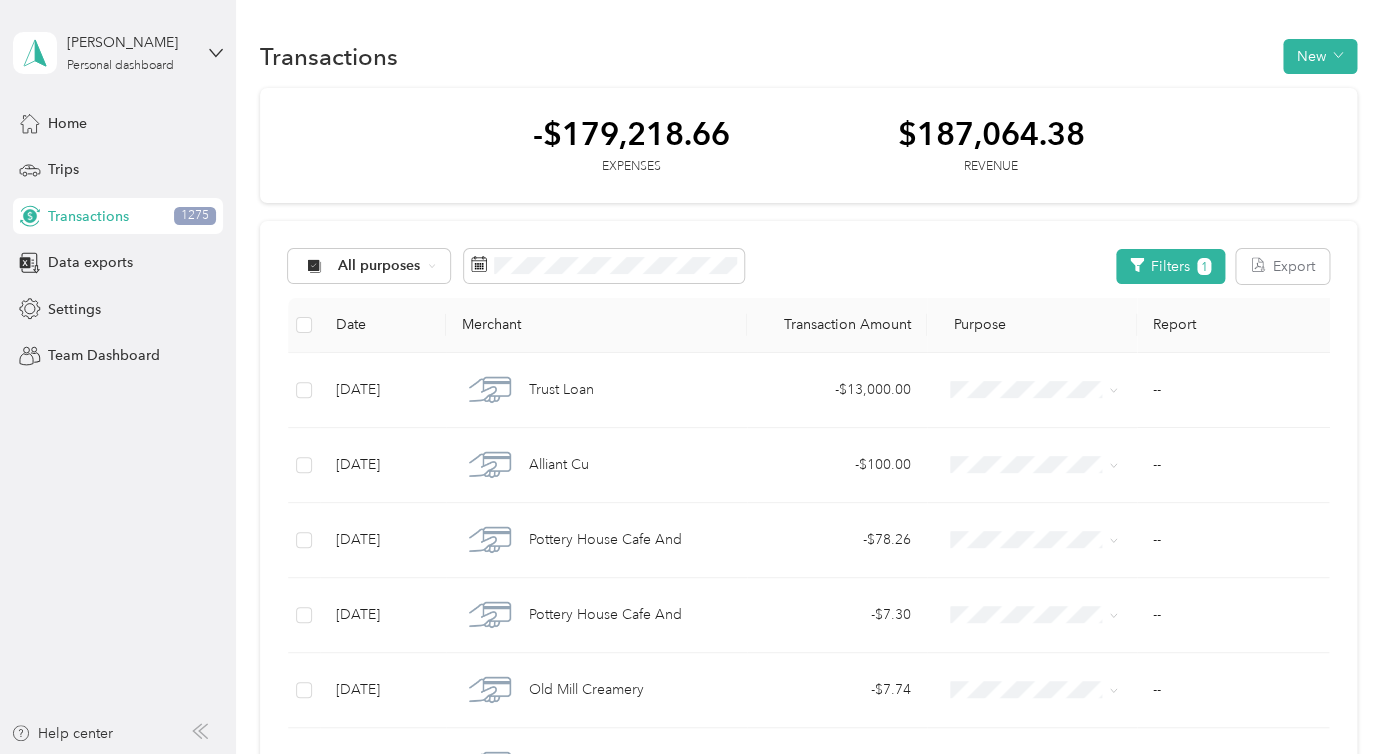 click on "All purposes Filters 1 Export" at bounding box center (808, 266) 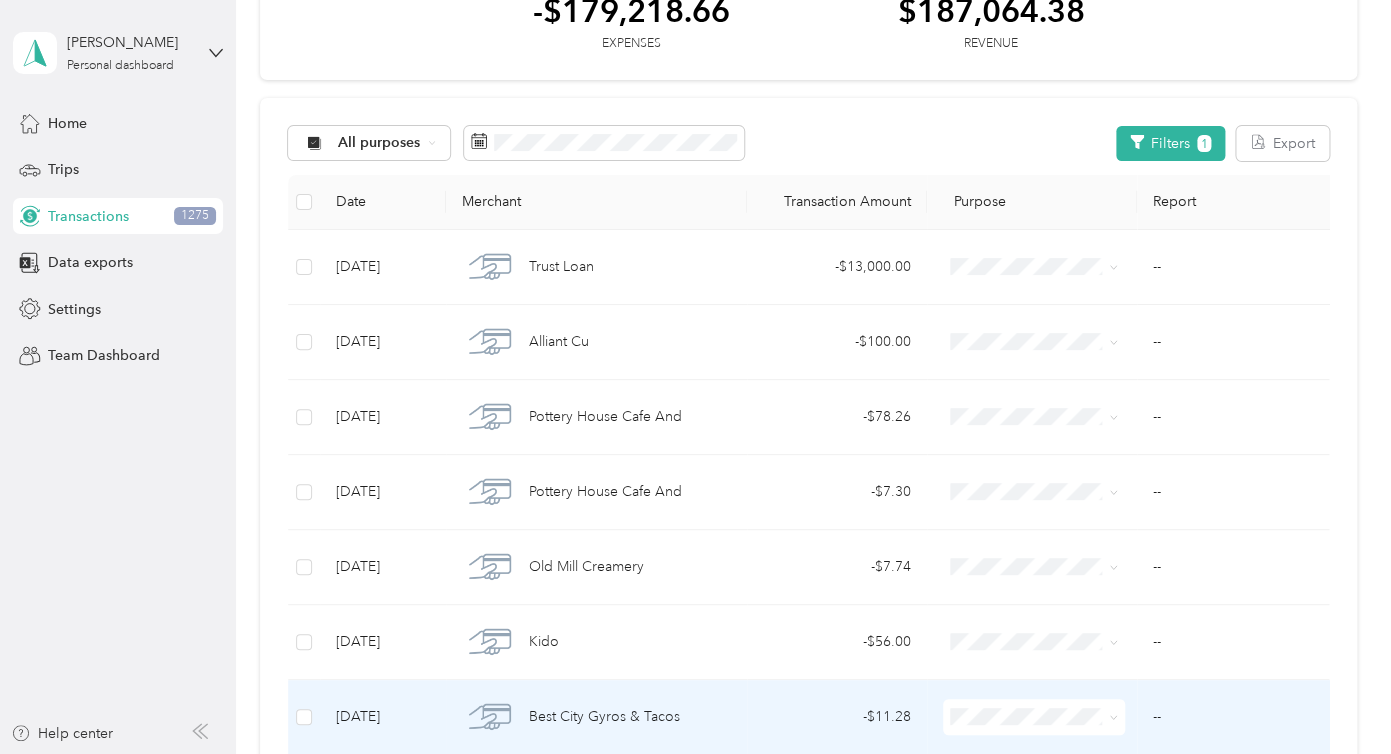 scroll, scrollTop: 84, scrollLeft: 0, axis: vertical 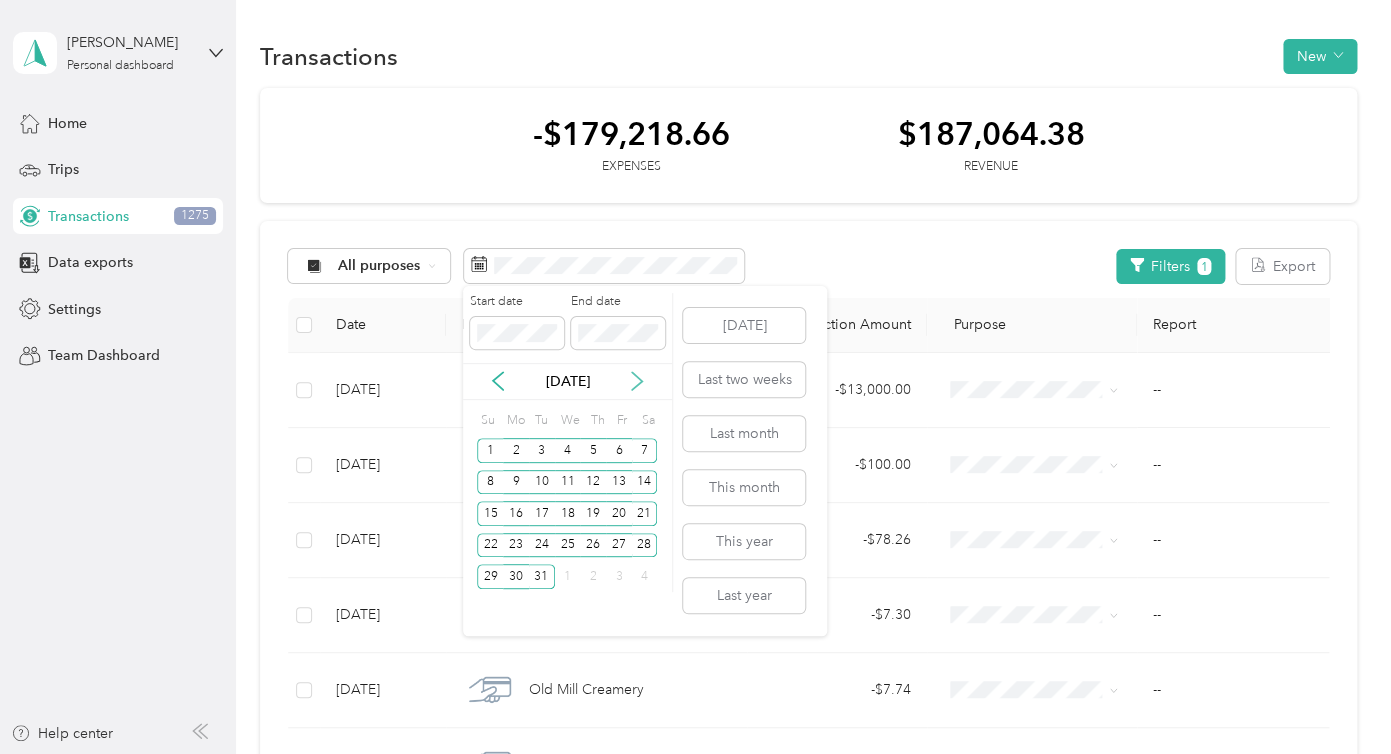 click 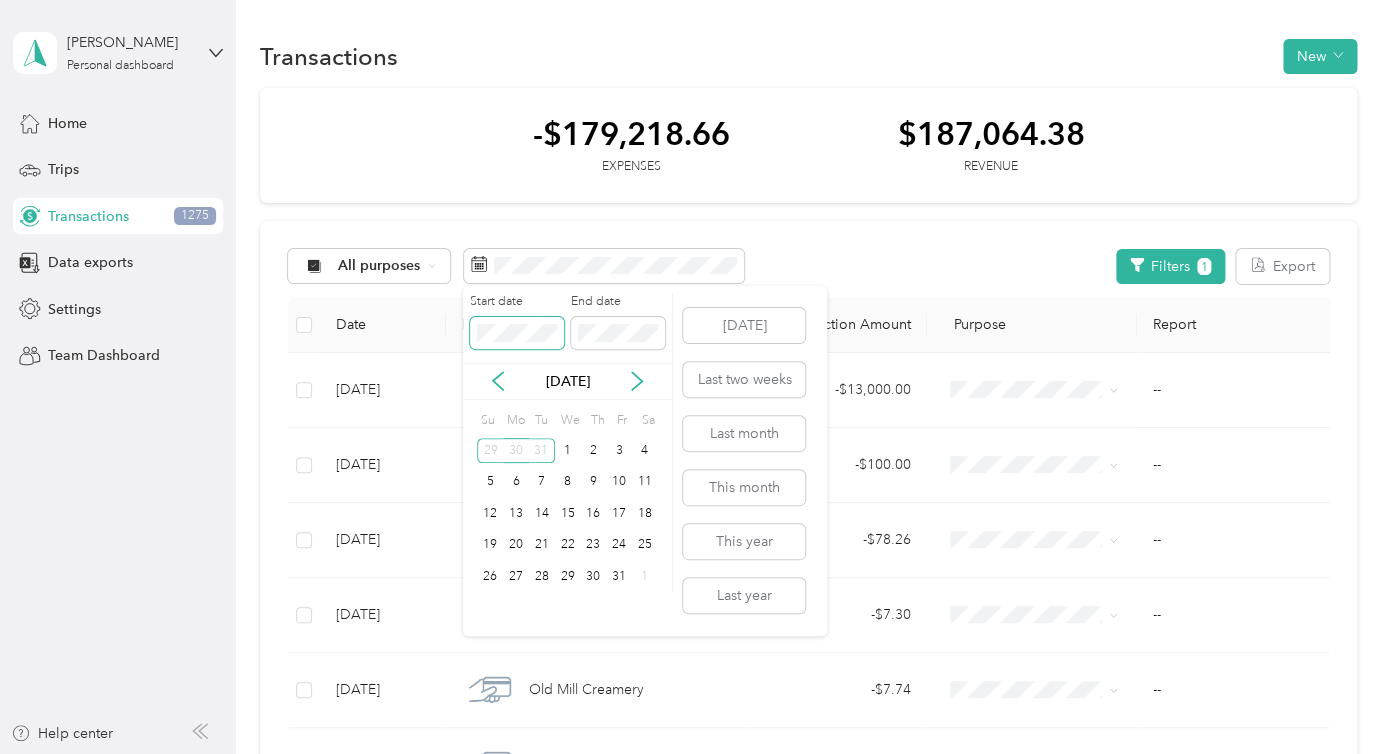 click at bounding box center [517, 333] 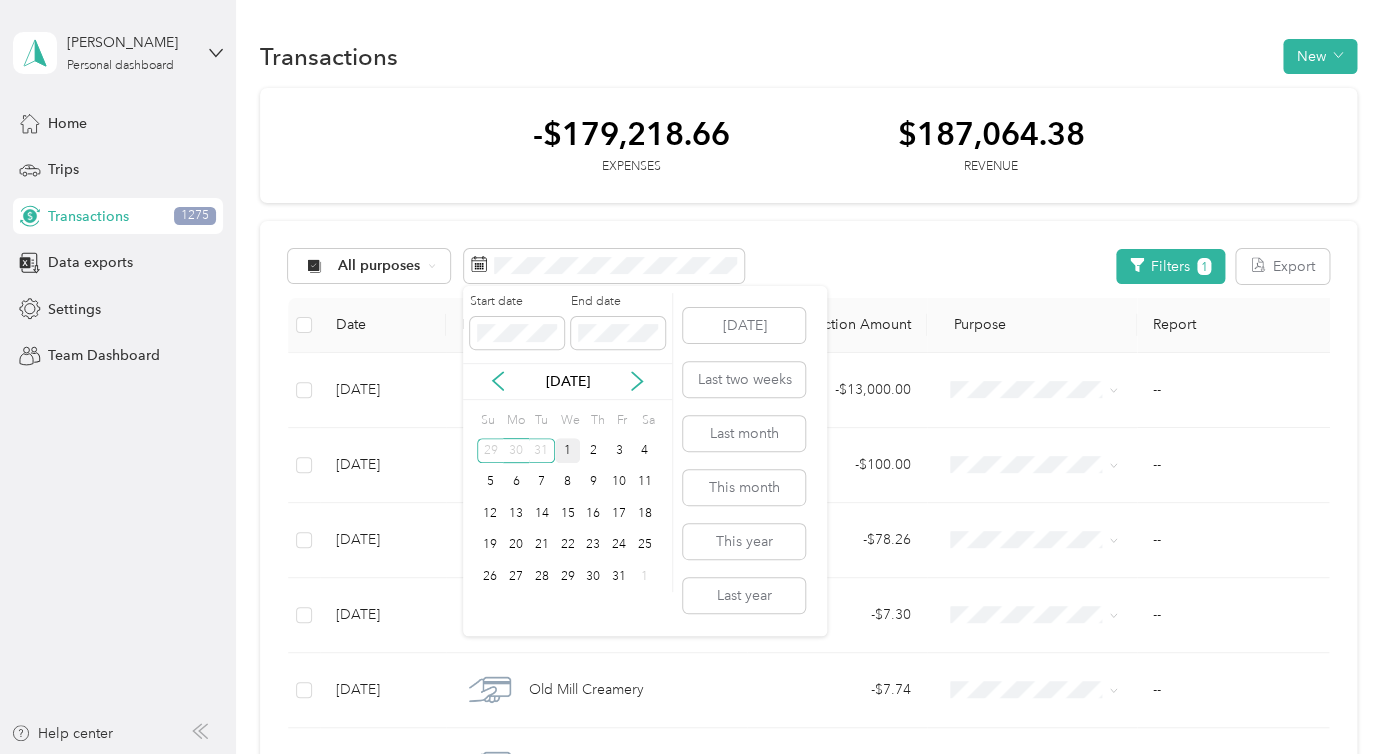 click on "1" at bounding box center [568, 450] 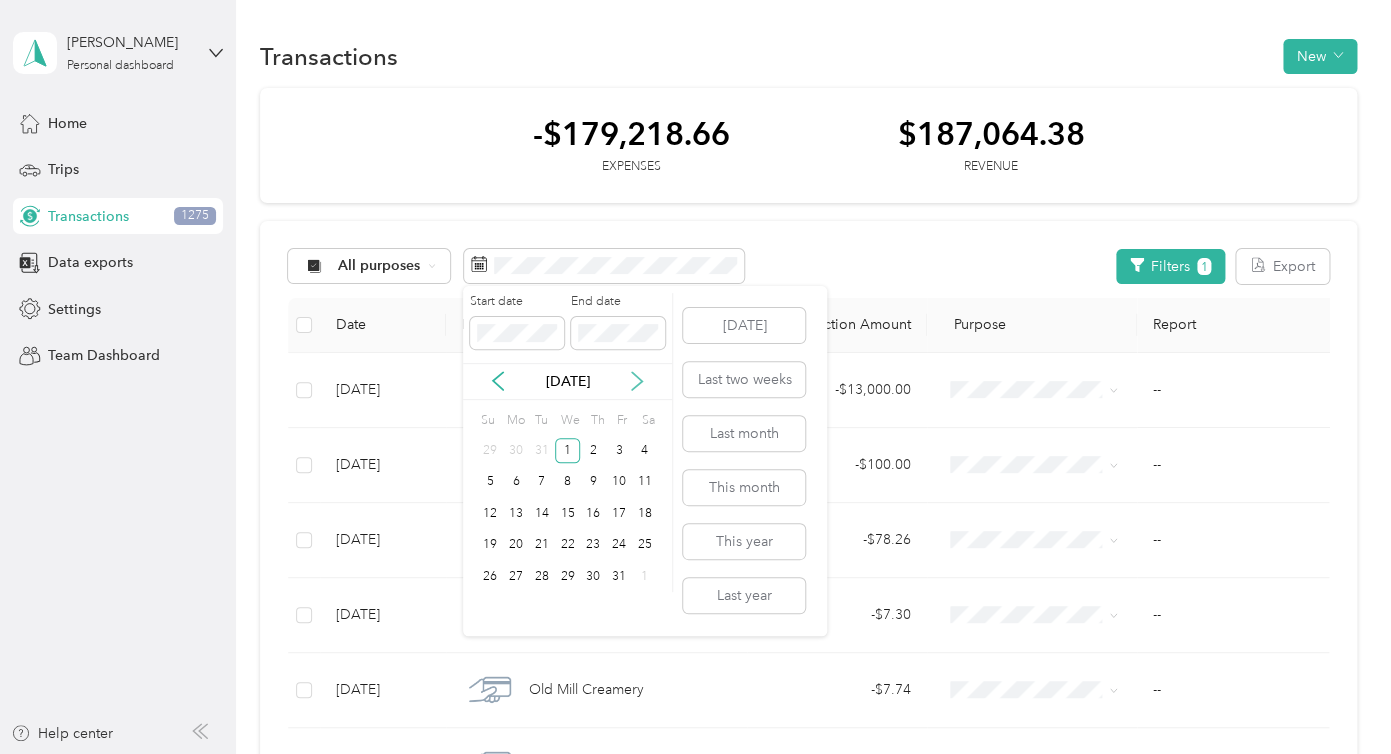 click 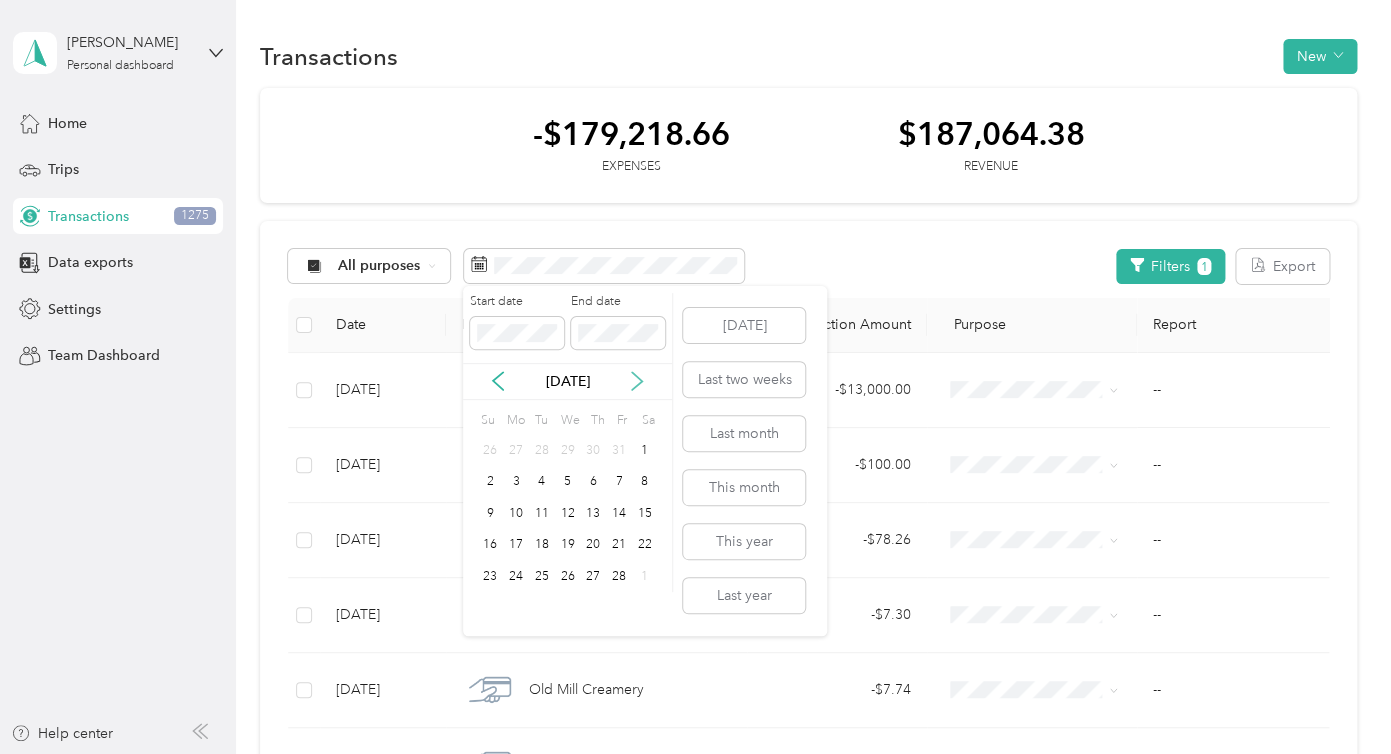 click 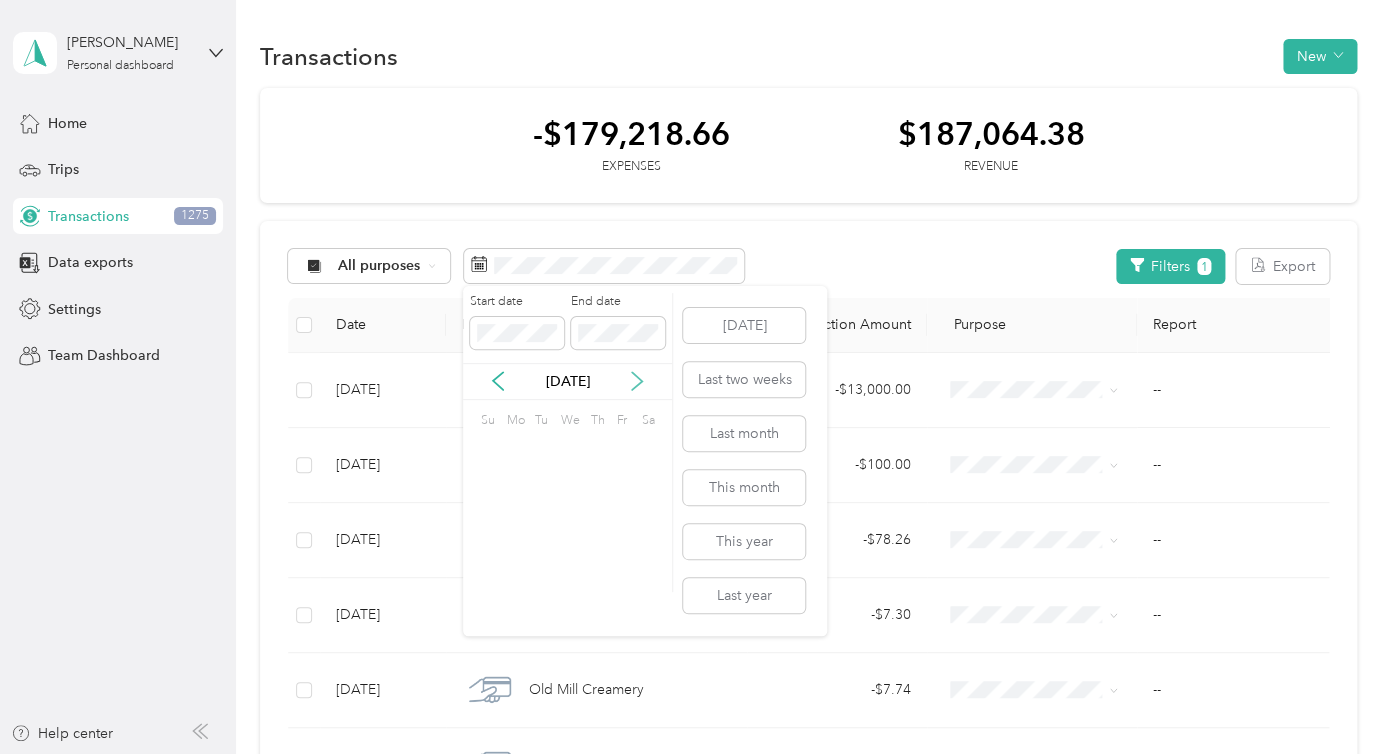 click 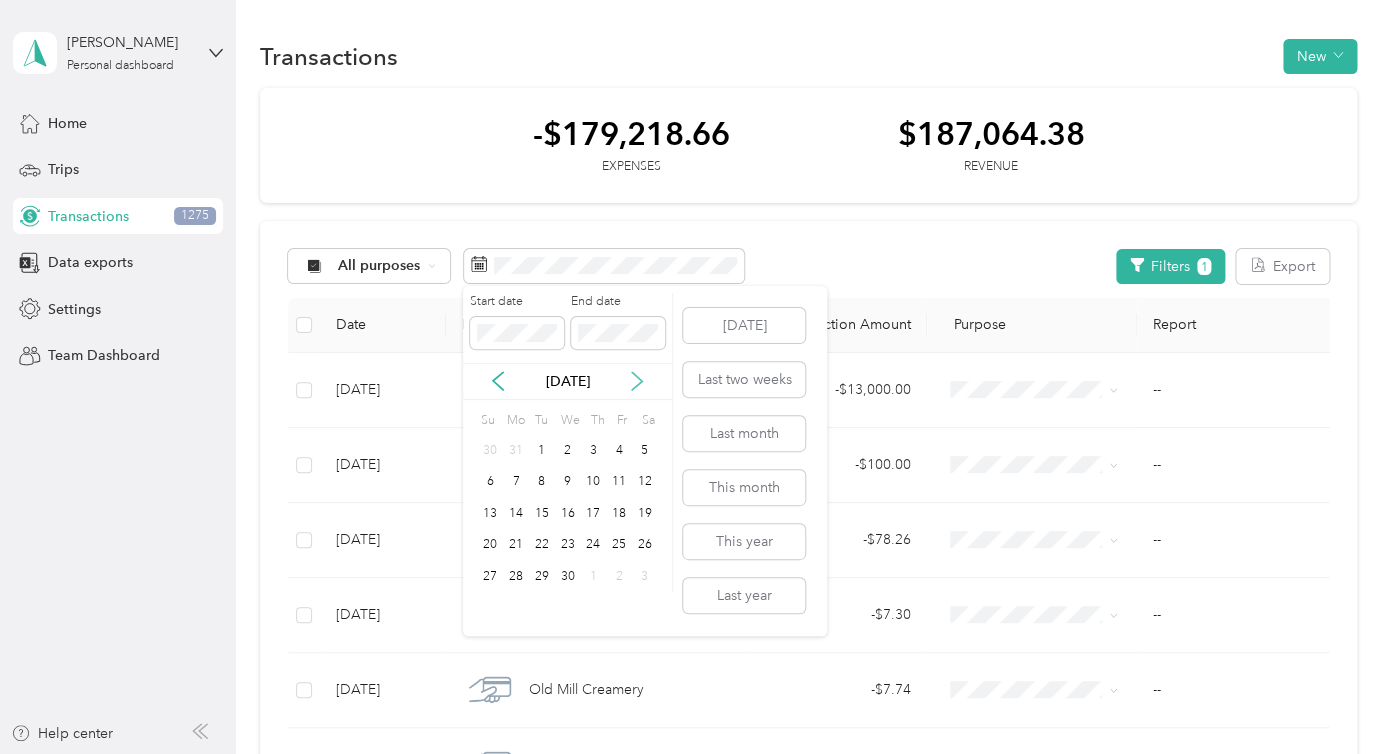 click 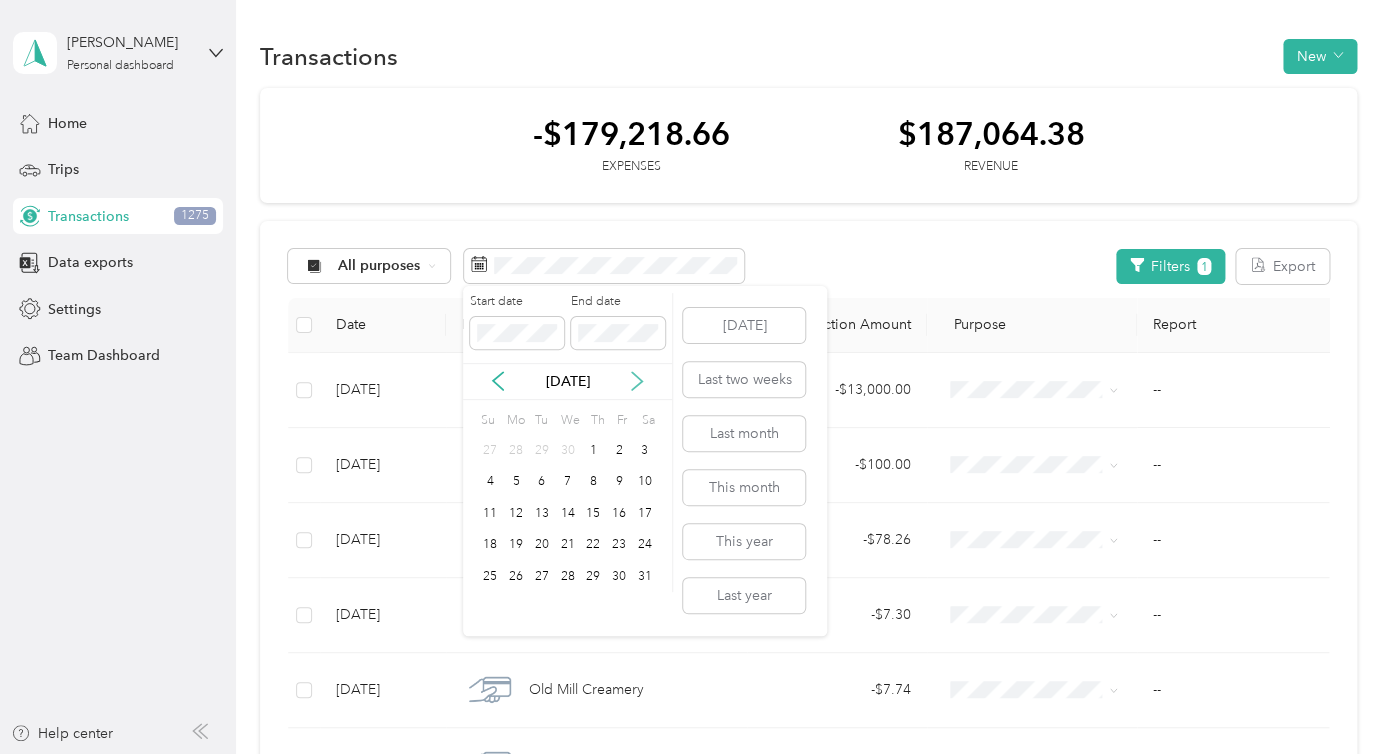 click 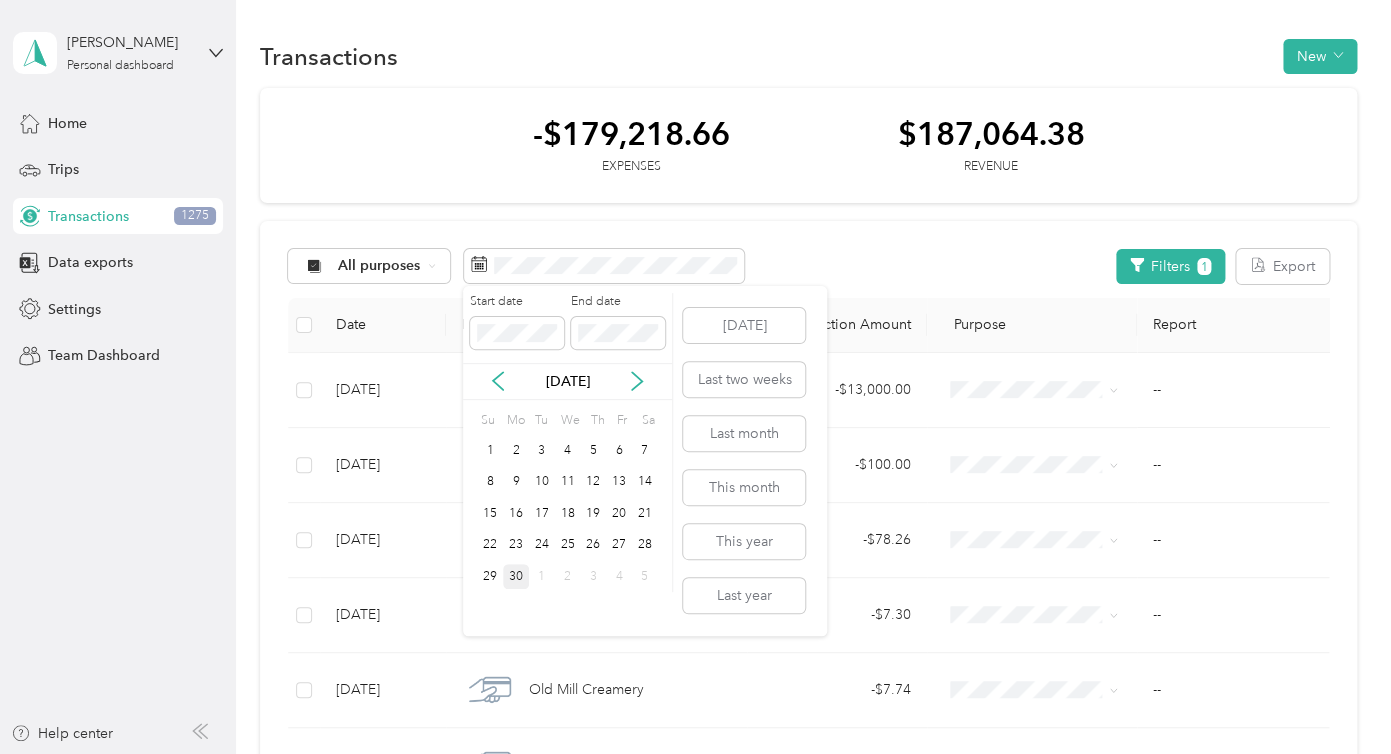 click on "30" at bounding box center (516, 576) 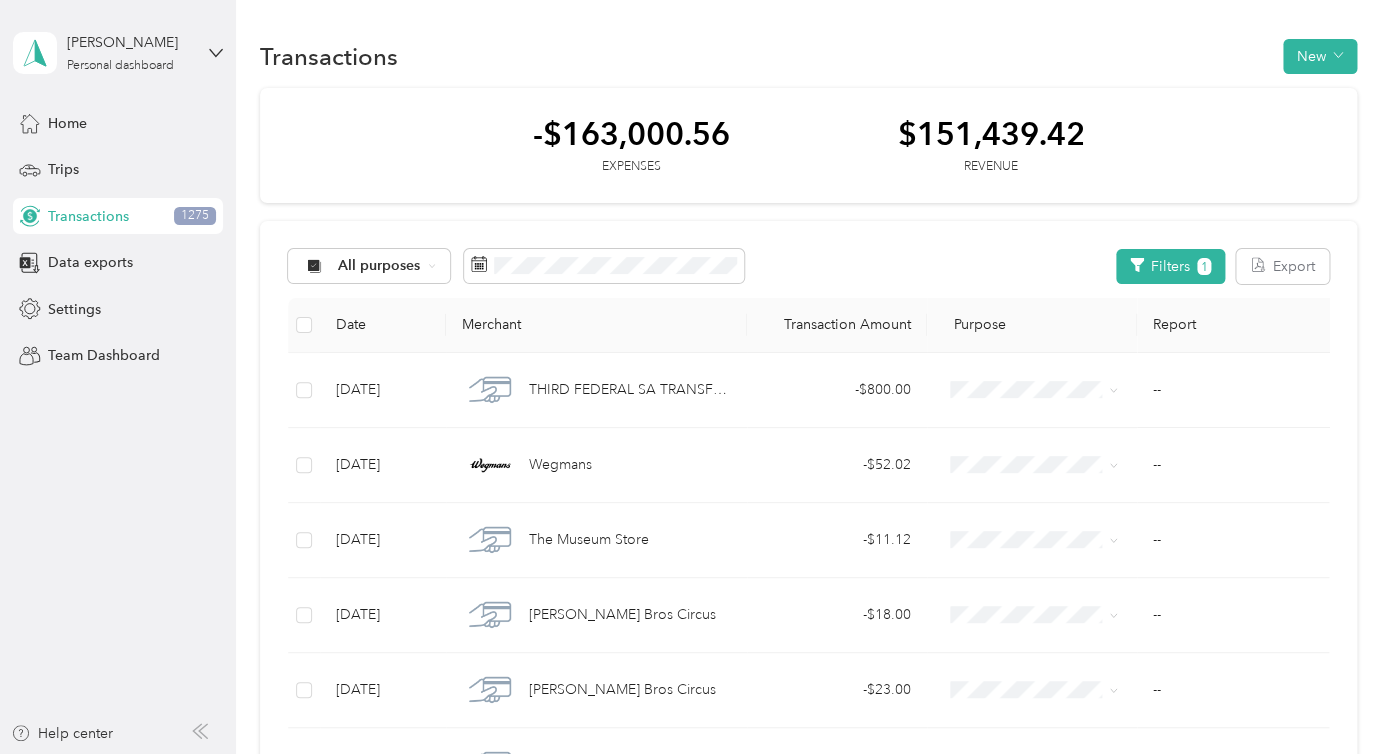 click on "All purposes Filters 1 Export" at bounding box center [808, 266] 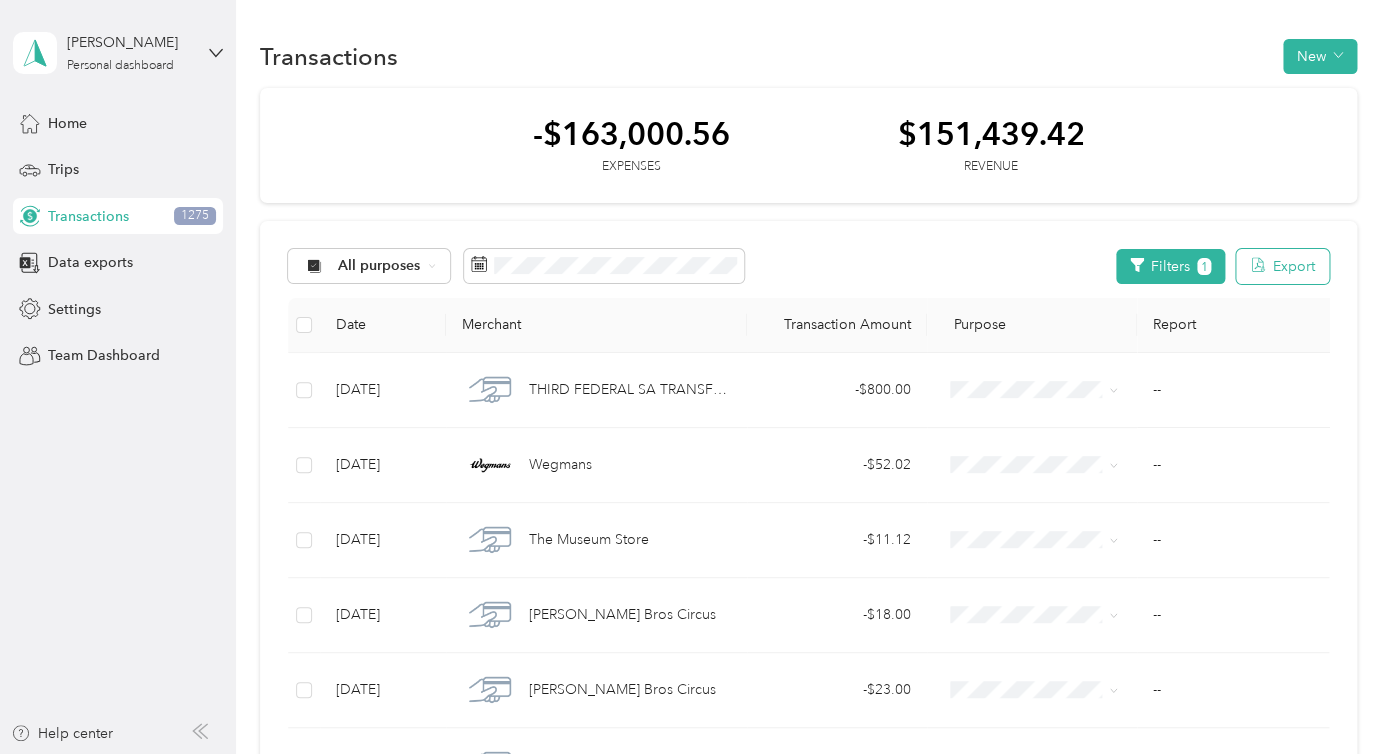 click on "Export" at bounding box center (1282, 266) 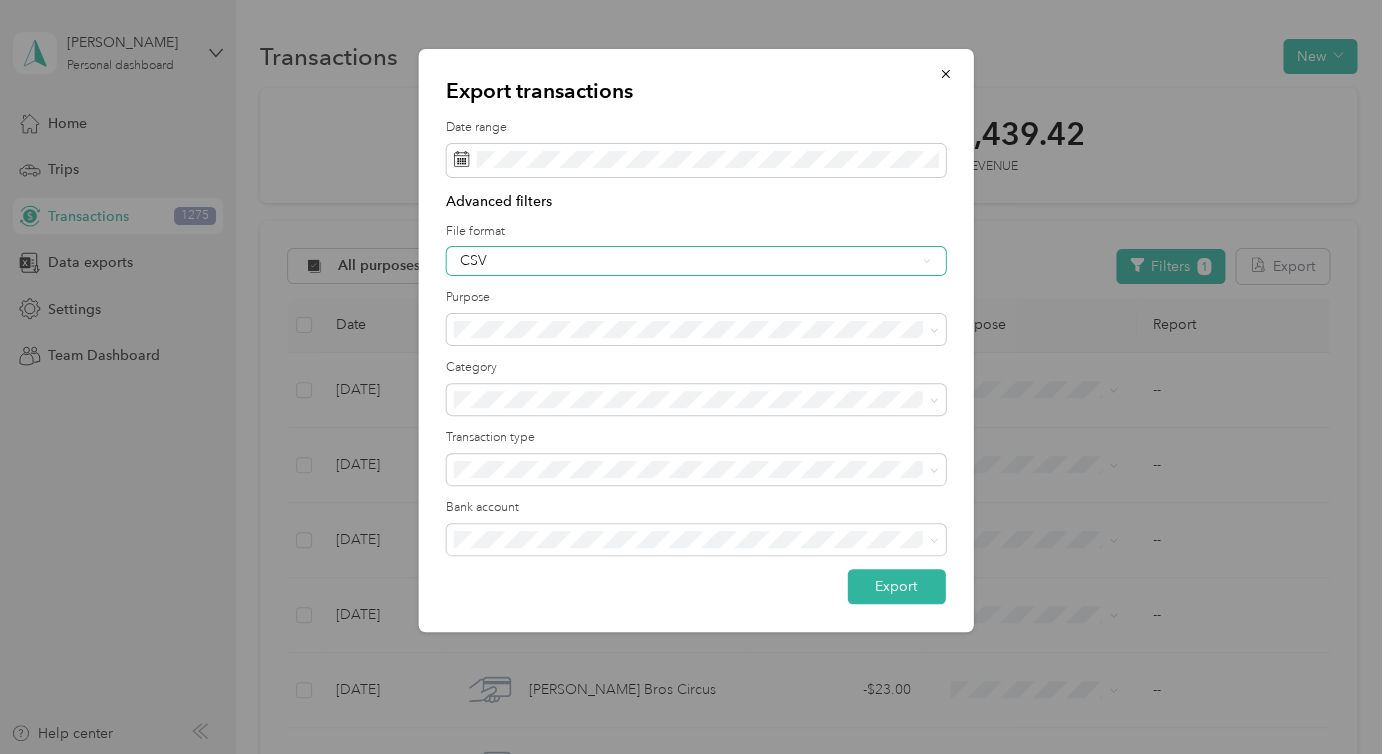click on "CSV" at bounding box center [687, 261] 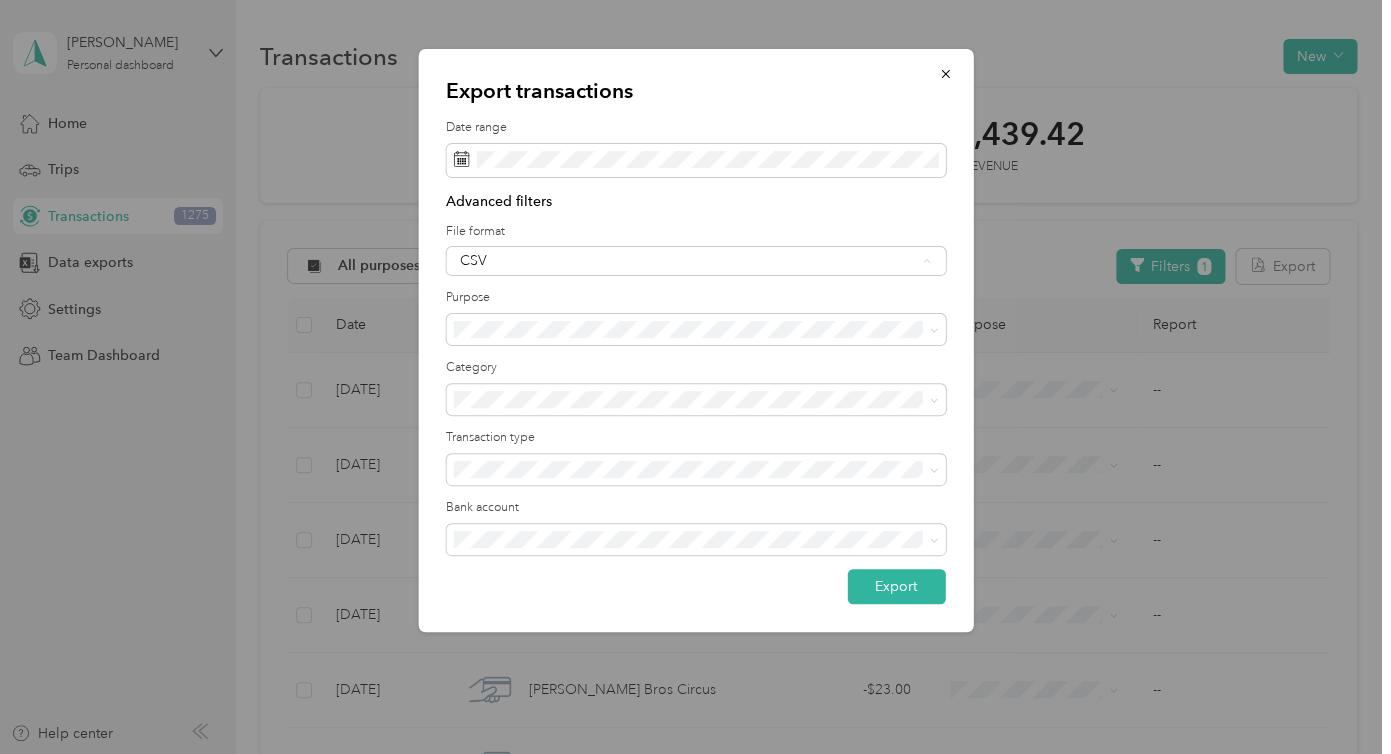 click on "Excel" at bounding box center (695, 330) 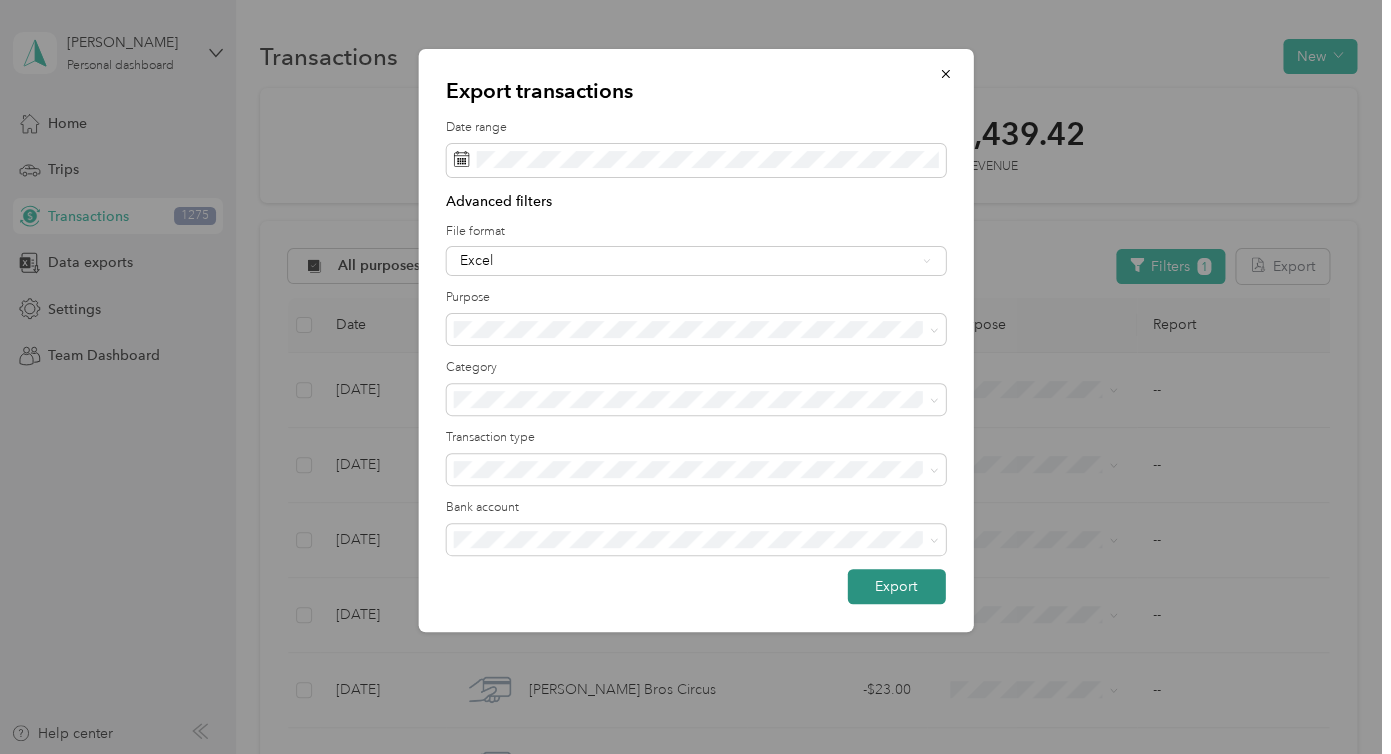 click on "Export" at bounding box center [896, 586] 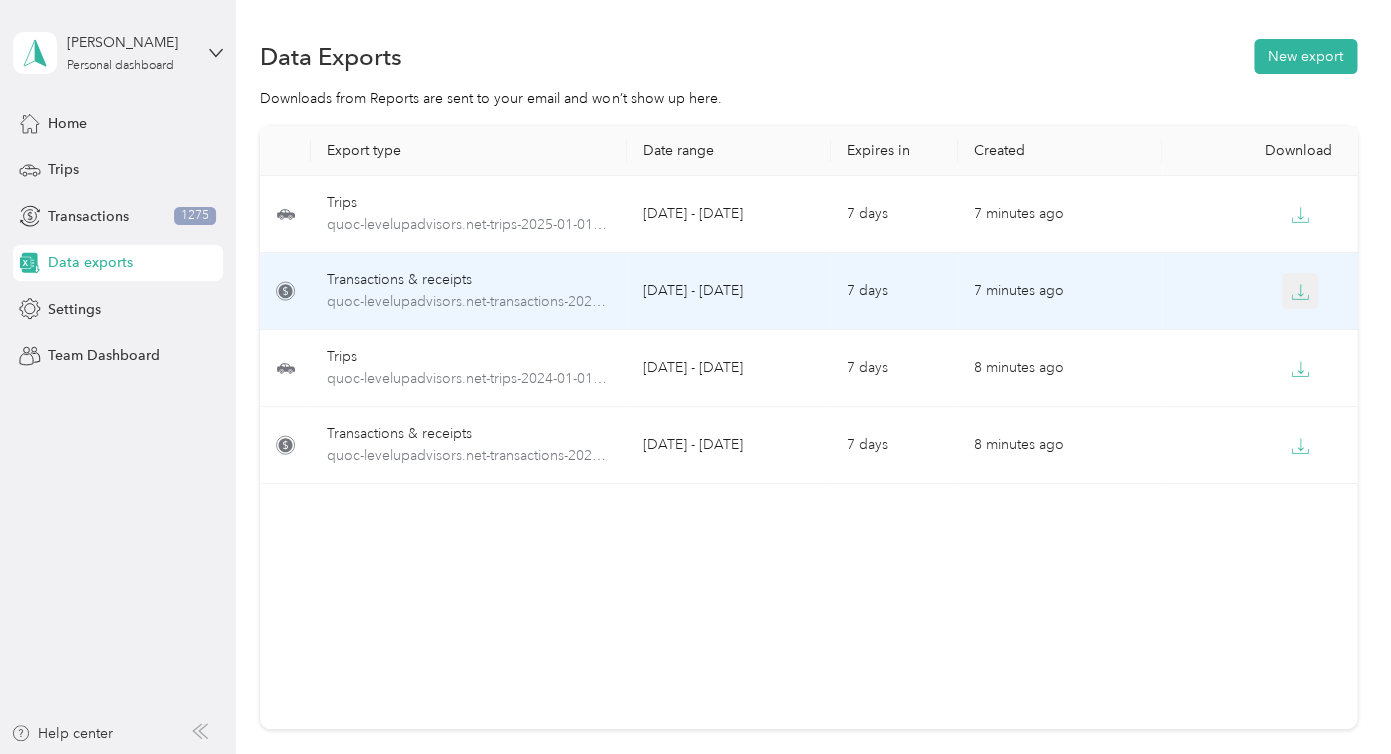 click 